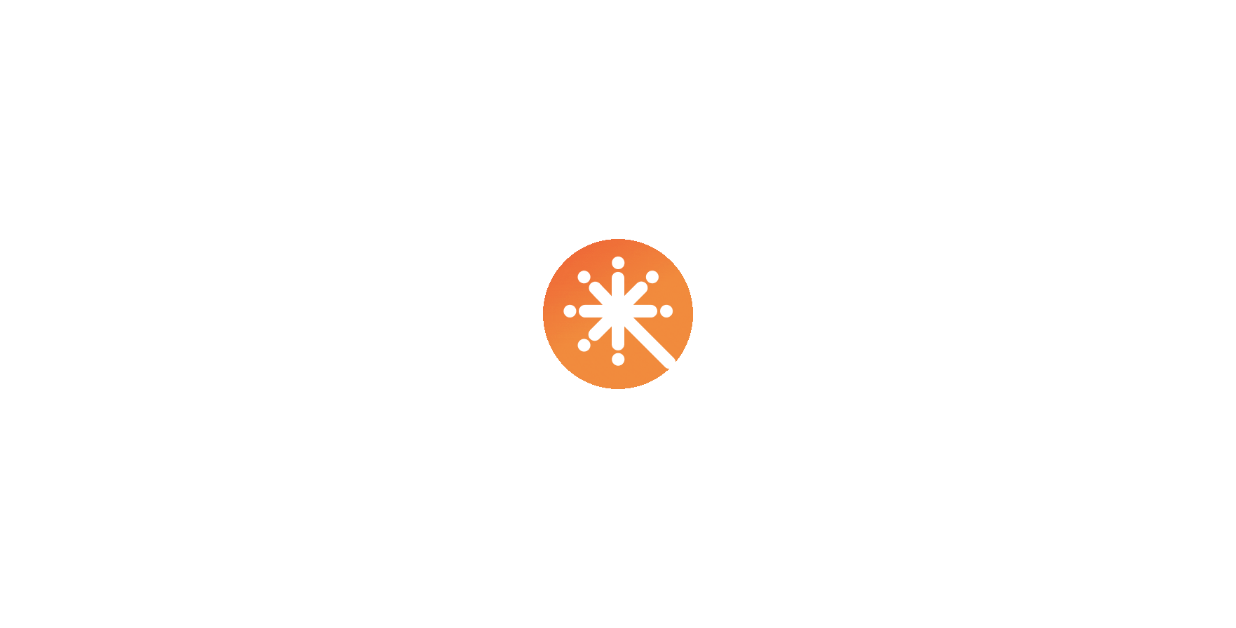 scroll, scrollTop: 0, scrollLeft: 0, axis: both 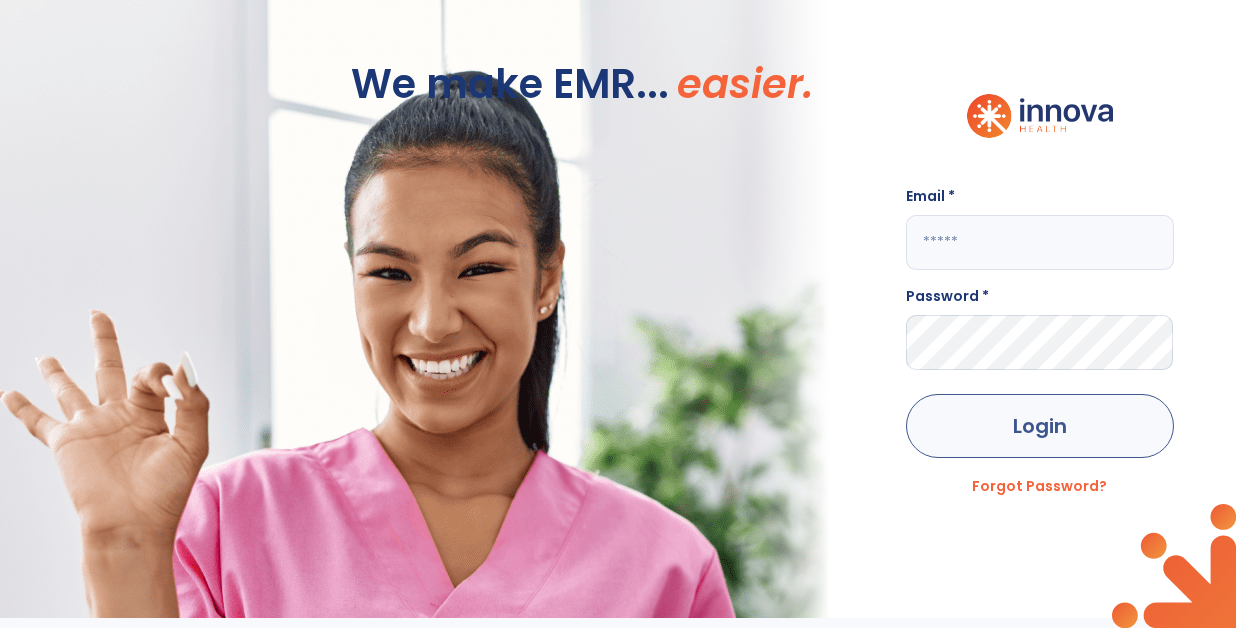 type on "**********" 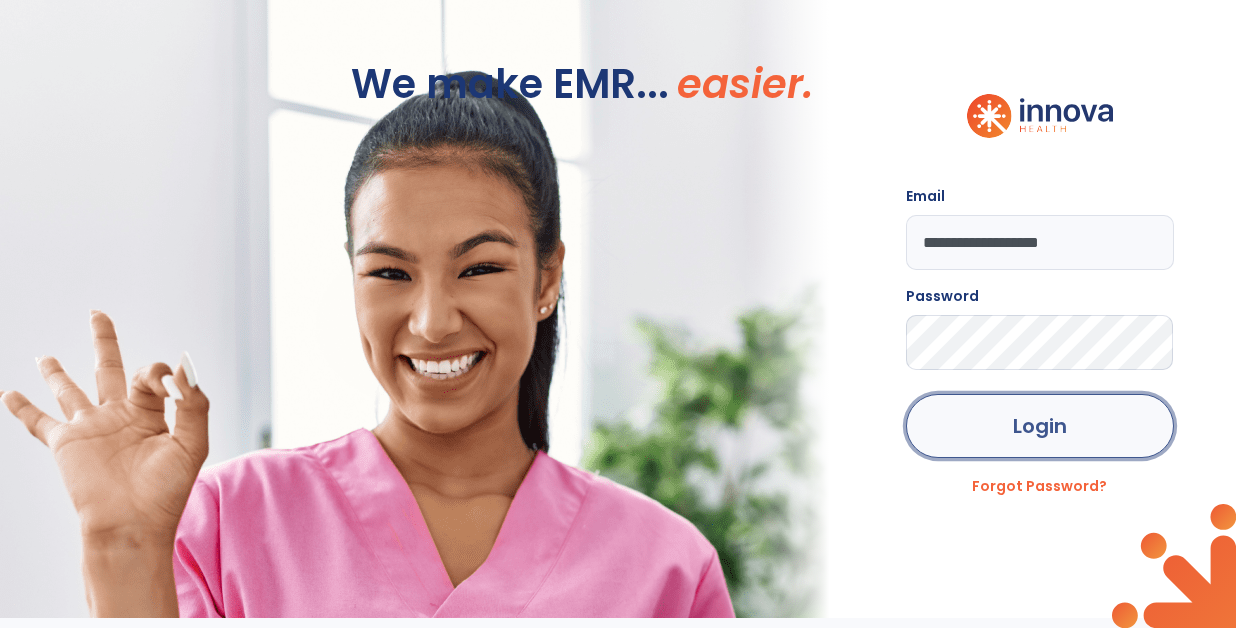 click on "Login" 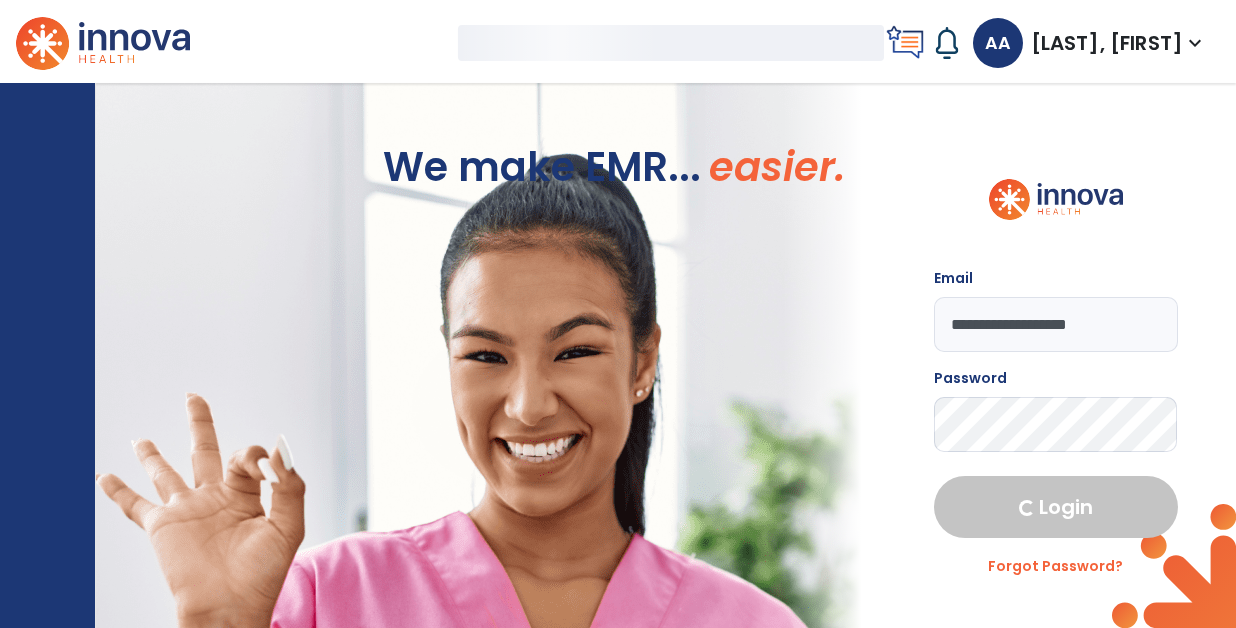 select on "****" 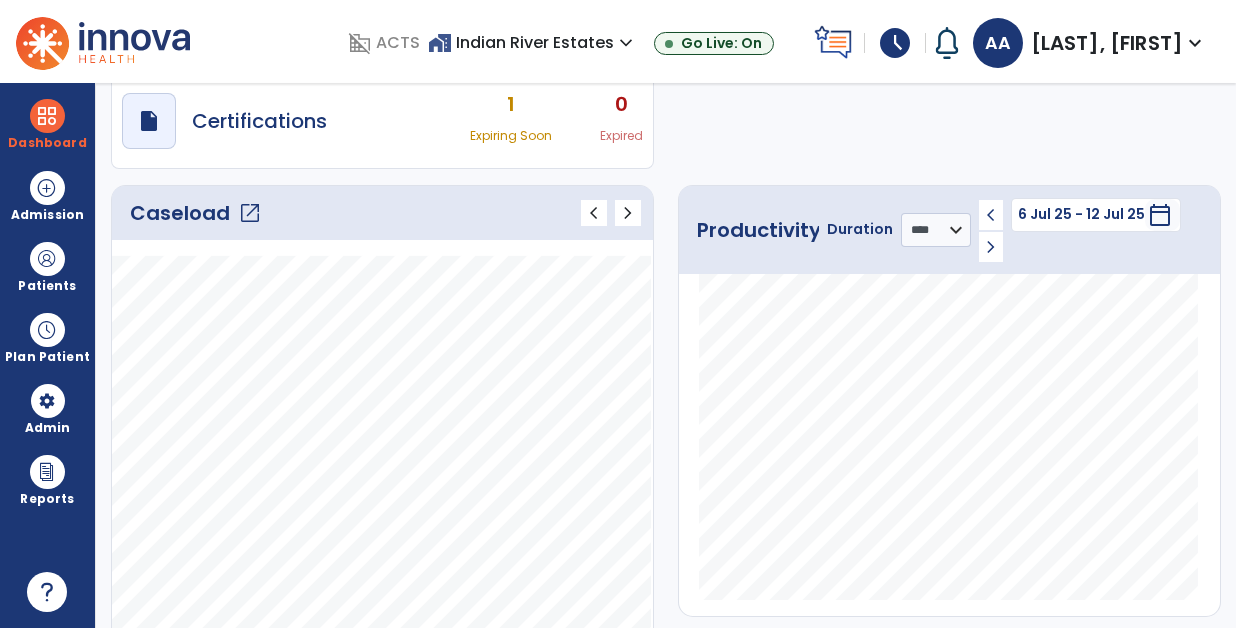 scroll, scrollTop: 185, scrollLeft: 0, axis: vertical 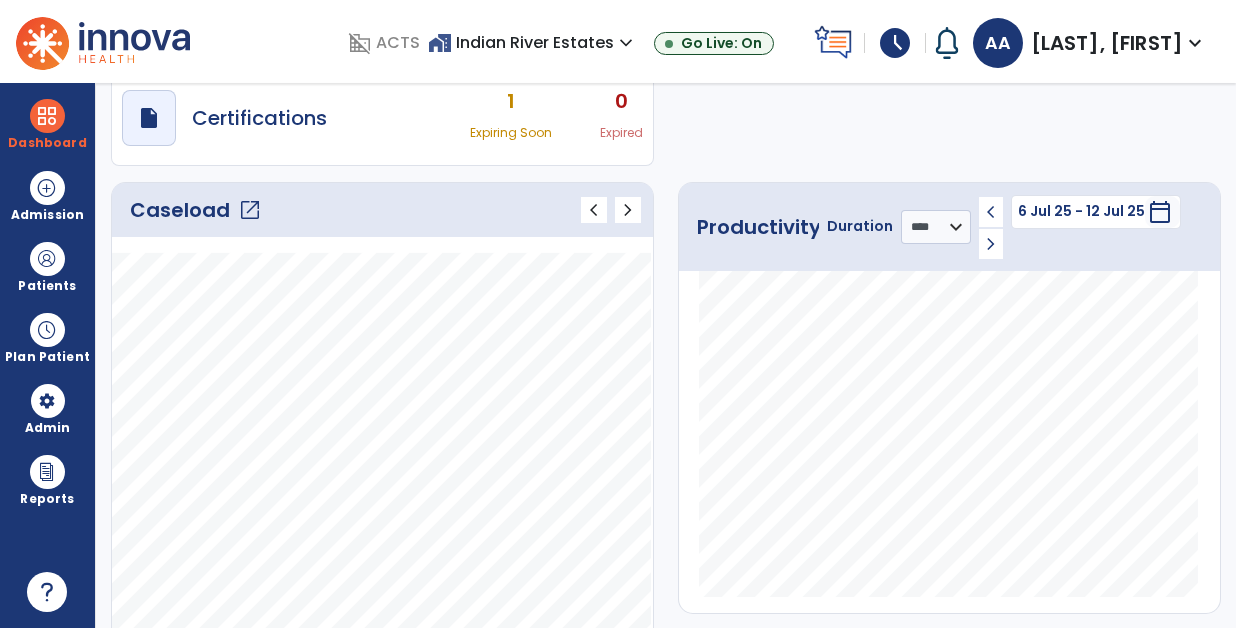 click on "calendar_today" at bounding box center [1160, 212] 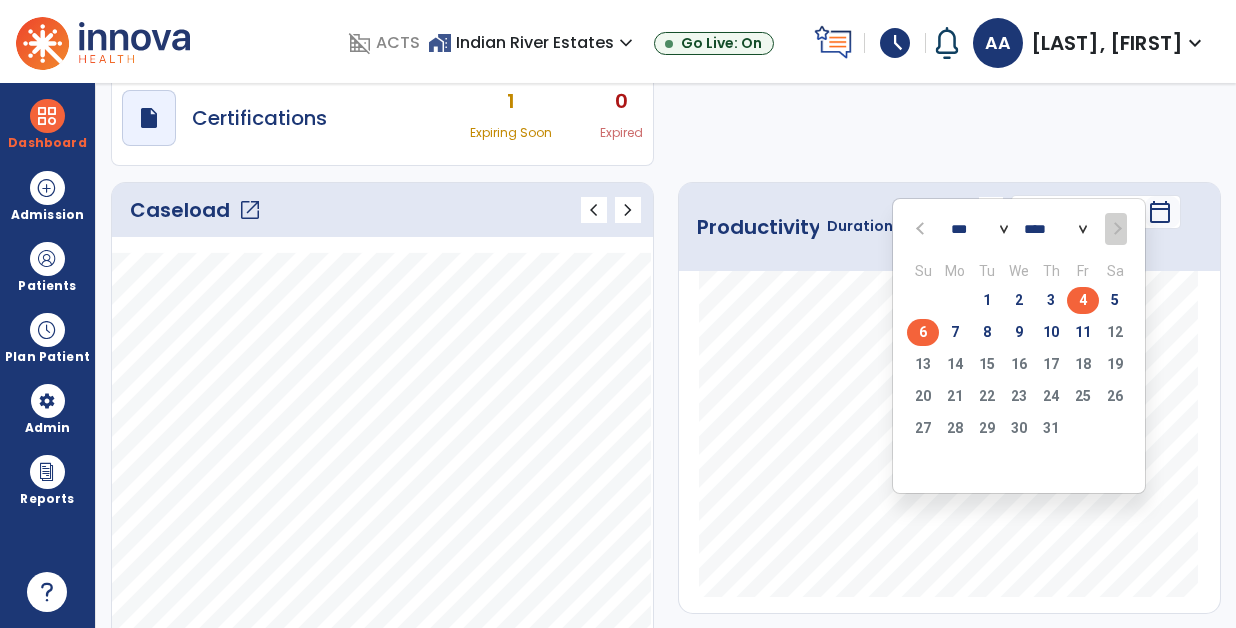 drag, startPoint x: 1159, startPoint y: 205, endPoint x: 1080, endPoint y: 298, distance: 122.02459 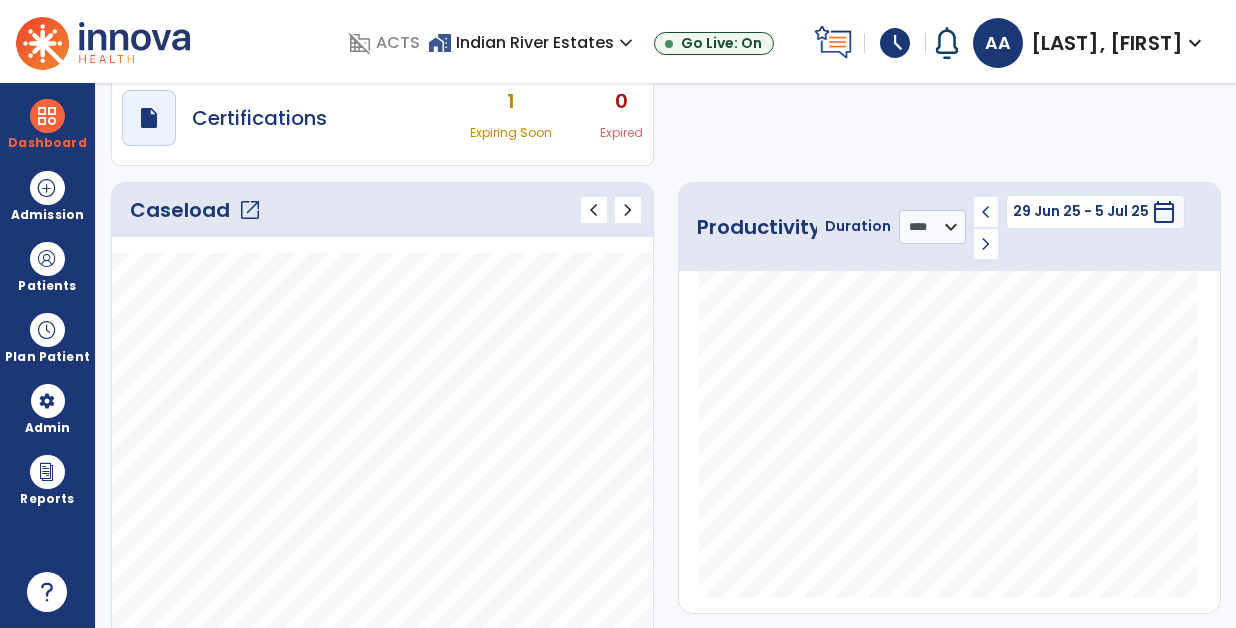 click on "calendar_today" at bounding box center (1164, 212) 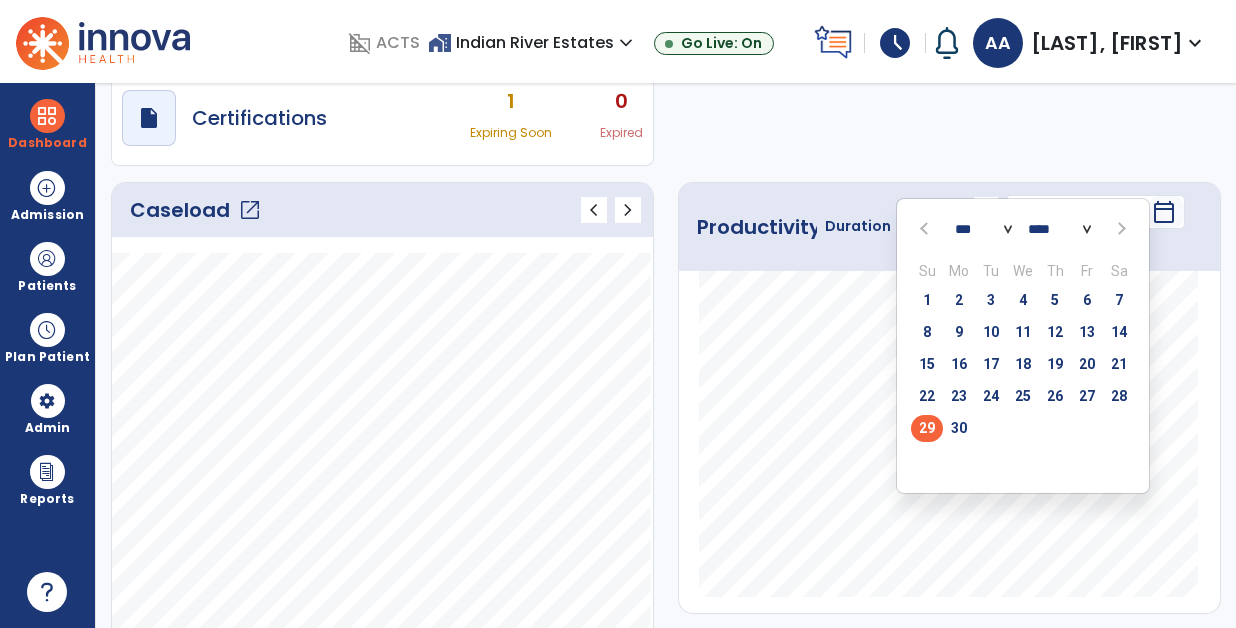 click on "*** *** *** *** *** *** ***" at bounding box center (983, 229) 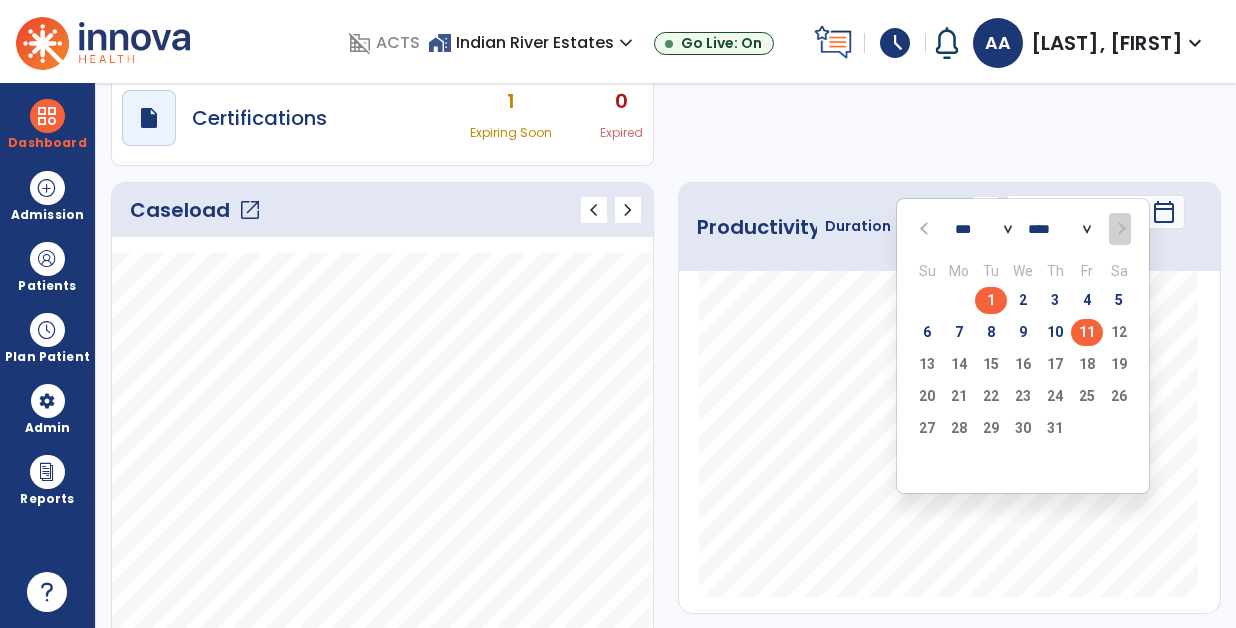 click on "11" at bounding box center (1087, 332) 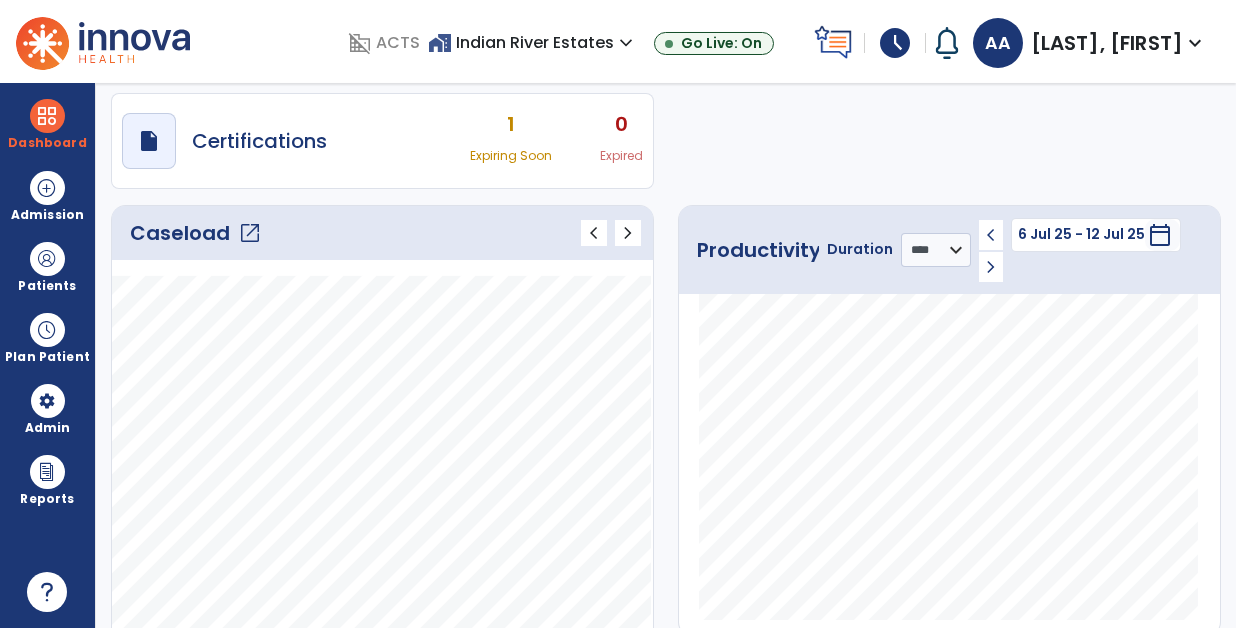 scroll, scrollTop: 0, scrollLeft: 0, axis: both 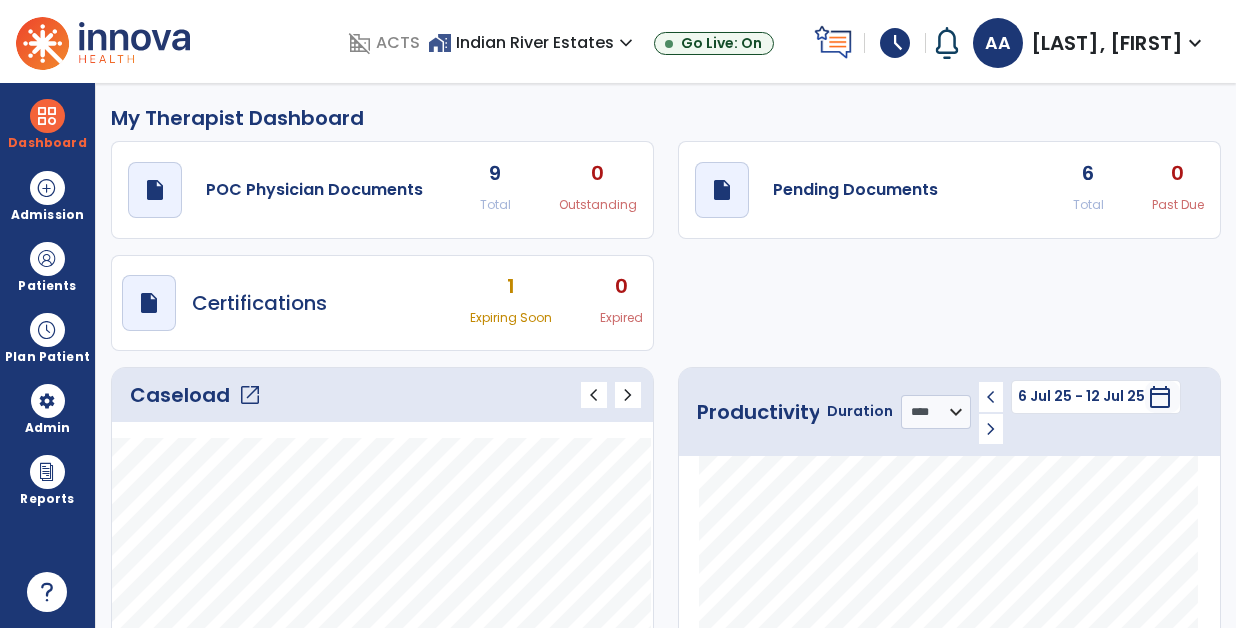 click on "6" 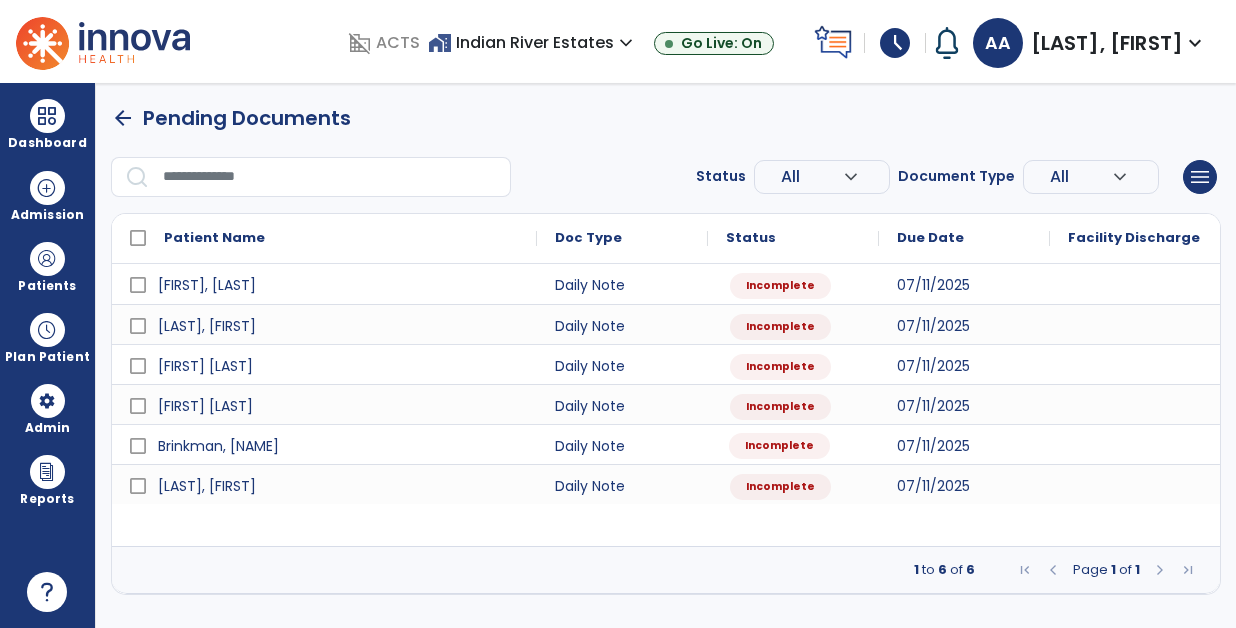 click on "Incomplete" at bounding box center [779, 446] 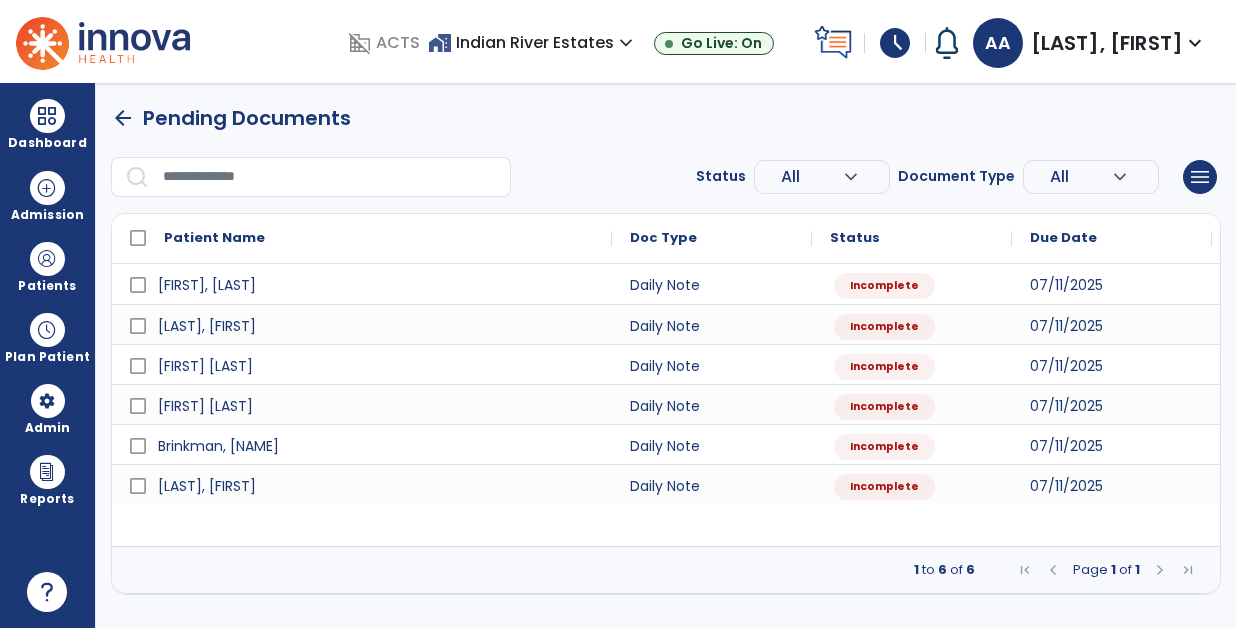 select on "*" 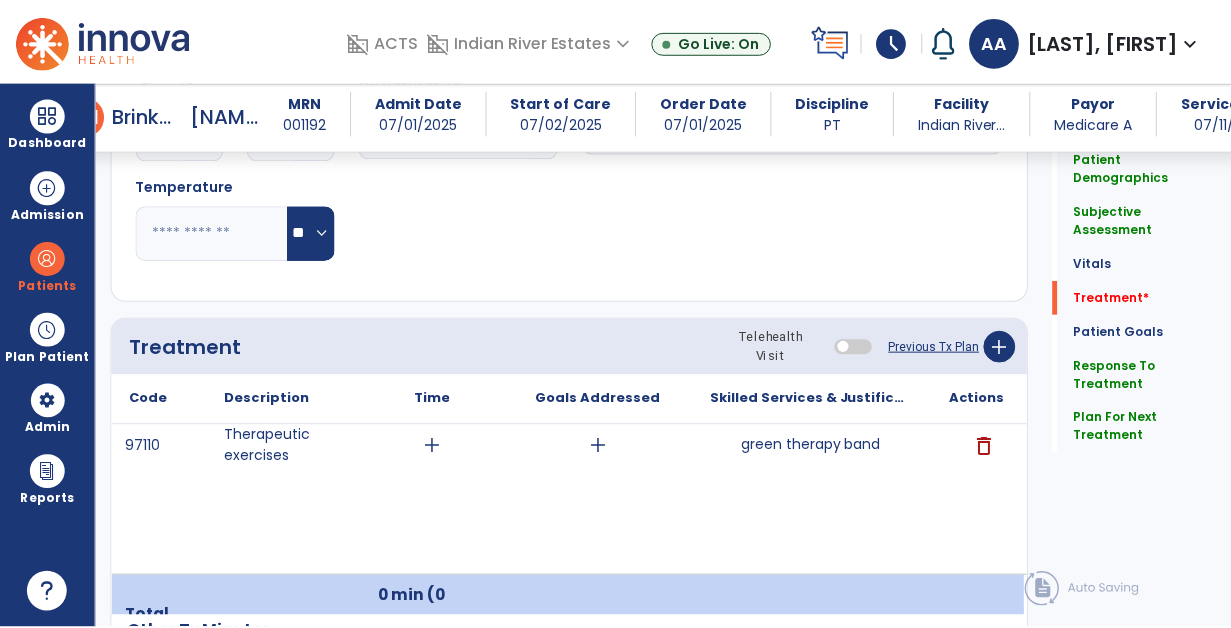 scroll, scrollTop: 1052, scrollLeft: 0, axis: vertical 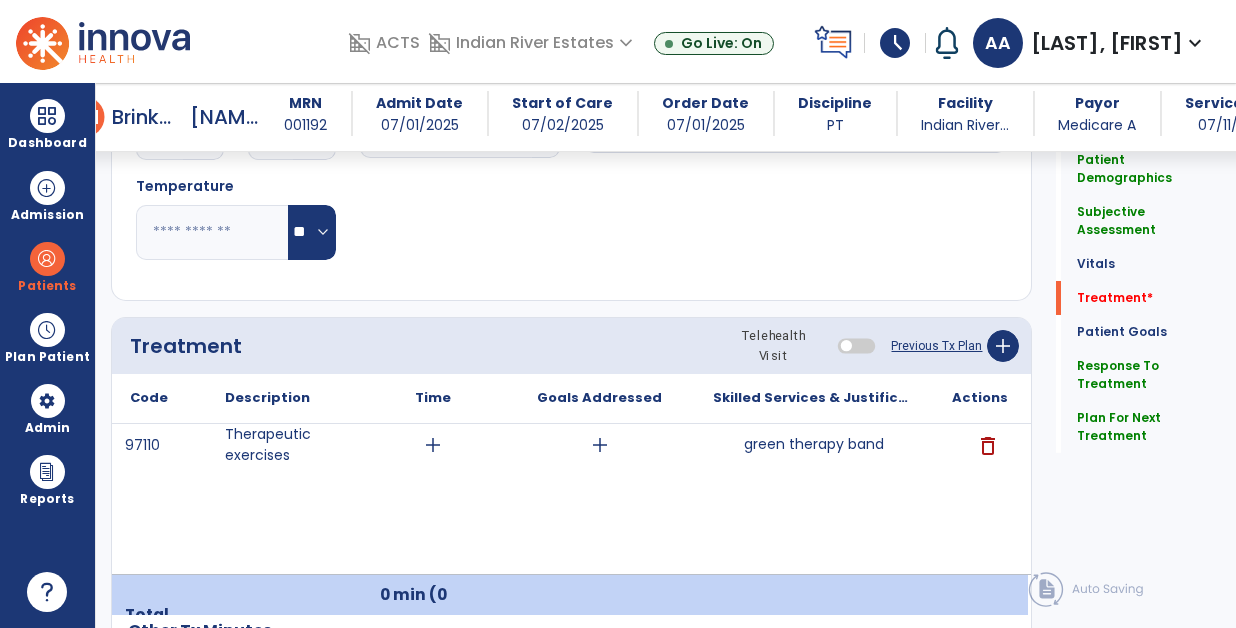 click on "green therapy band" at bounding box center (814, 444) 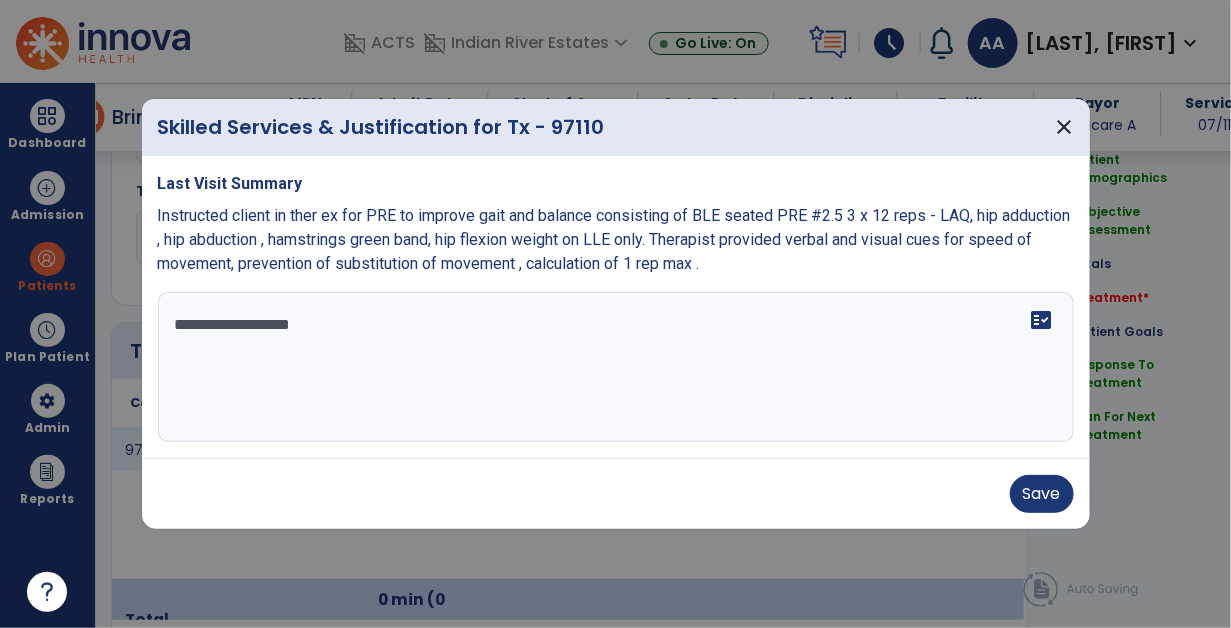 scroll, scrollTop: 1052, scrollLeft: 0, axis: vertical 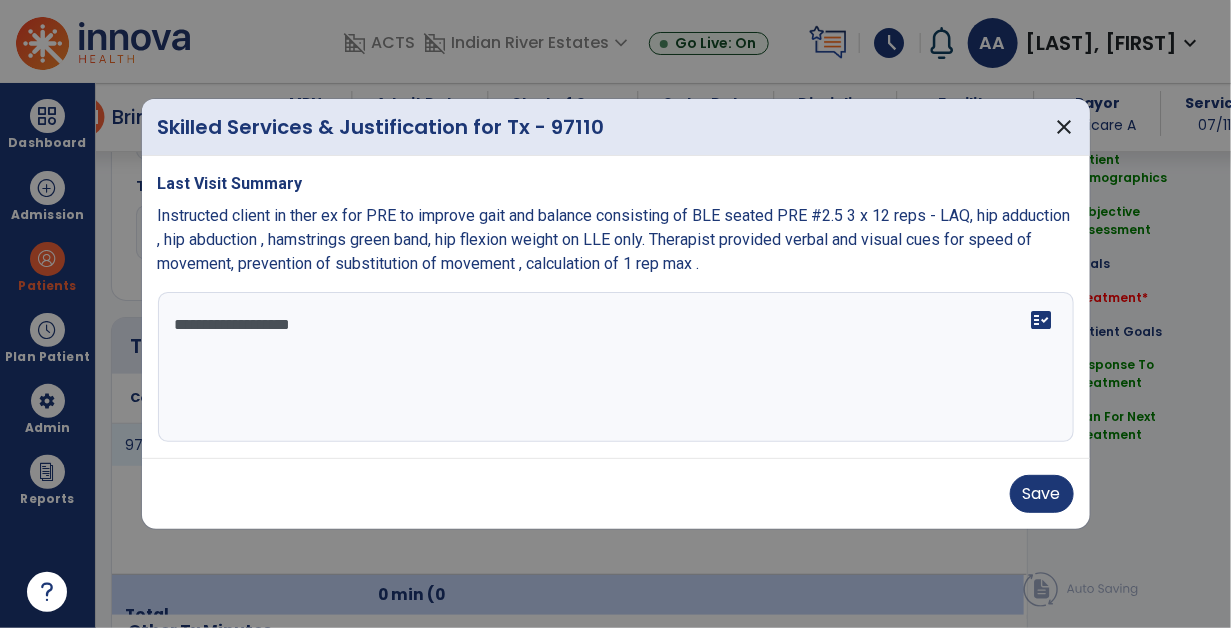 click on "**********" at bounding box center (616, 367) 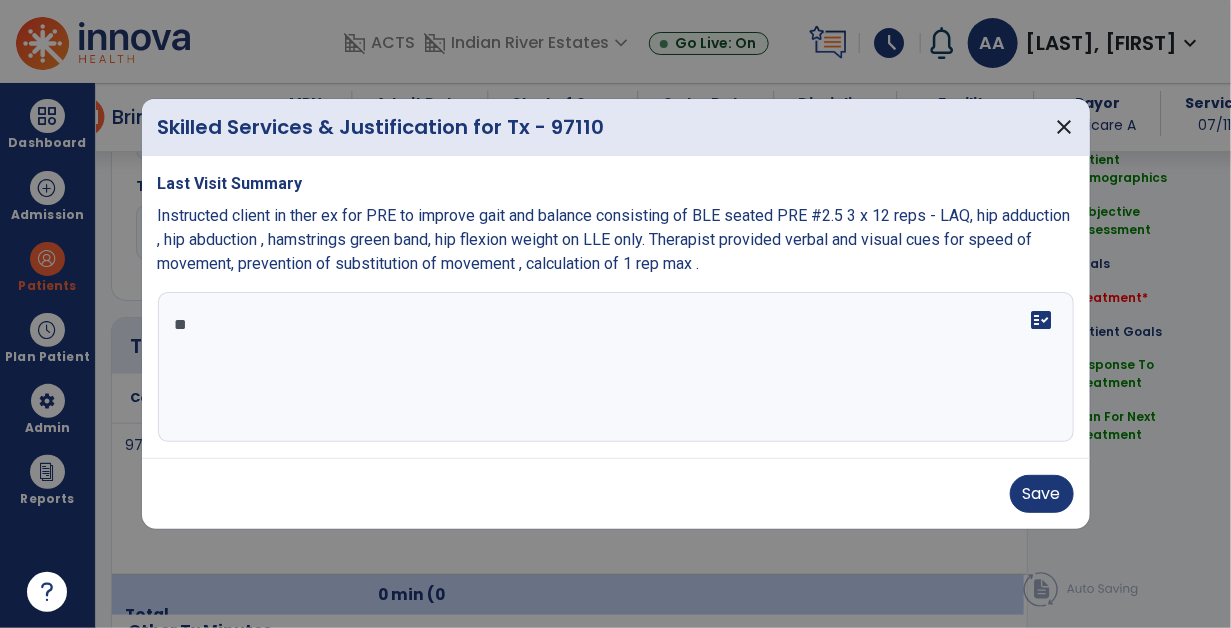 type on "*" 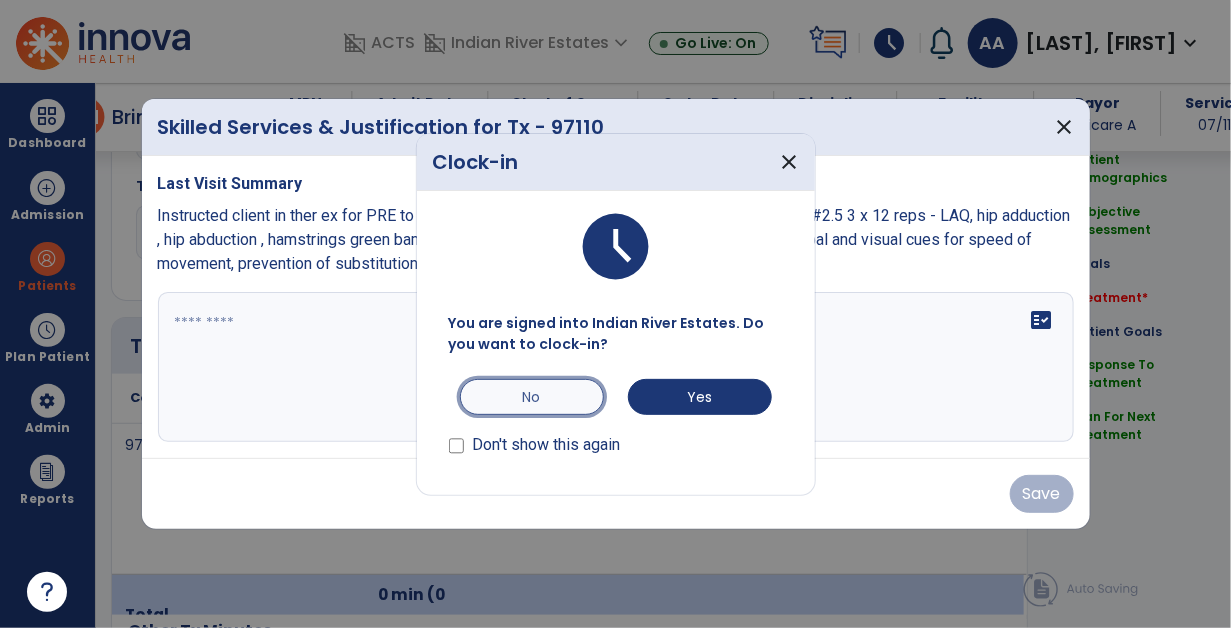 click on "No" at bounding box center [532, 397] 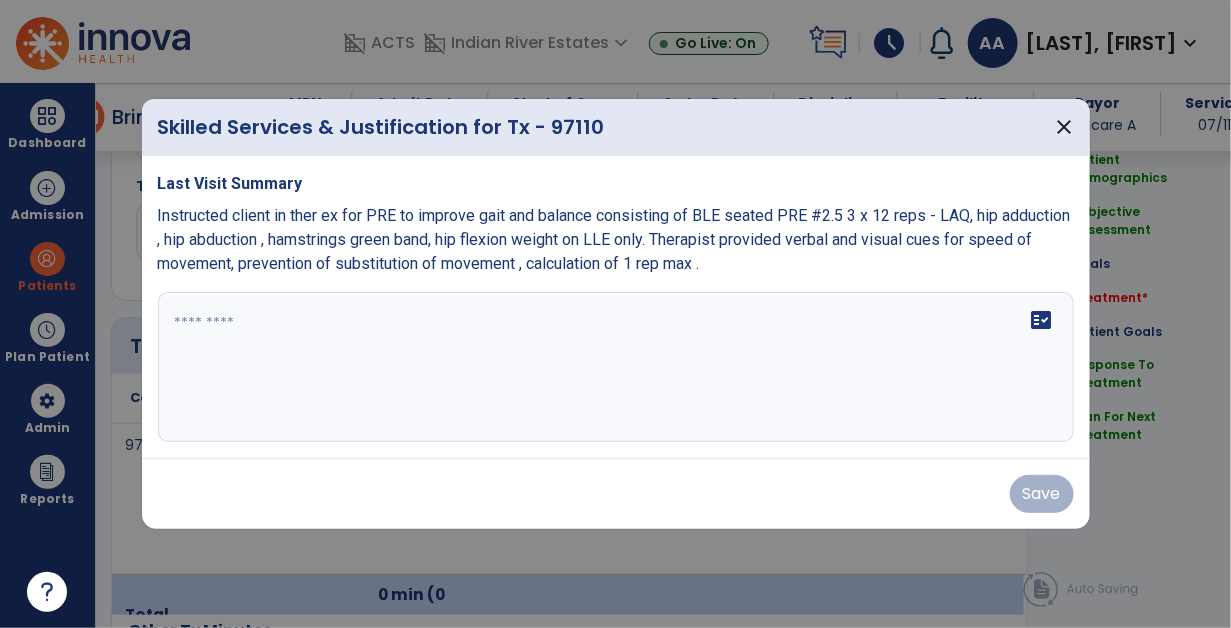 click 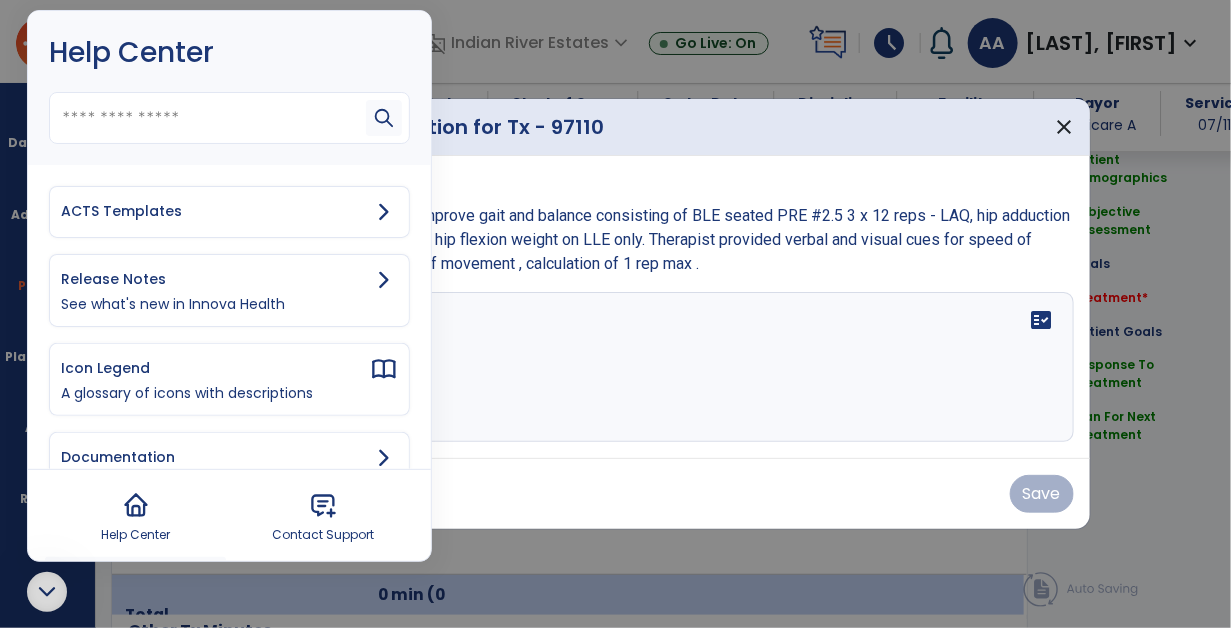 click on "ACTS Templates" at bounding box center (215, 211) 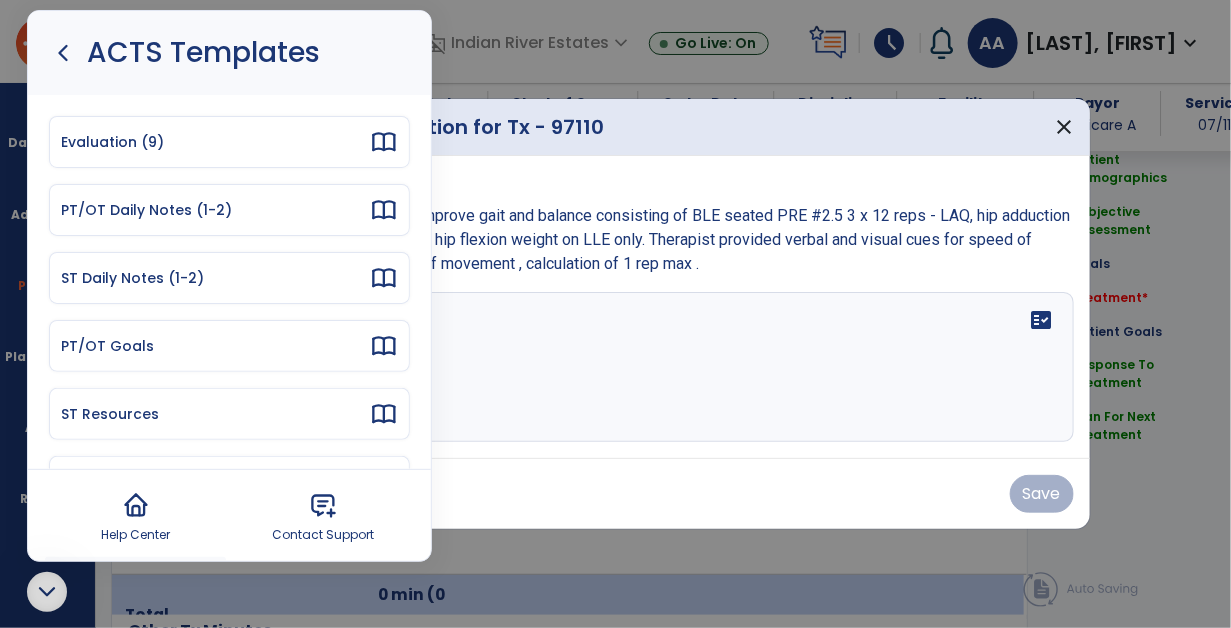 click on "PT/OT Daily Notes (1-2)" at bounding box center [215, 210] 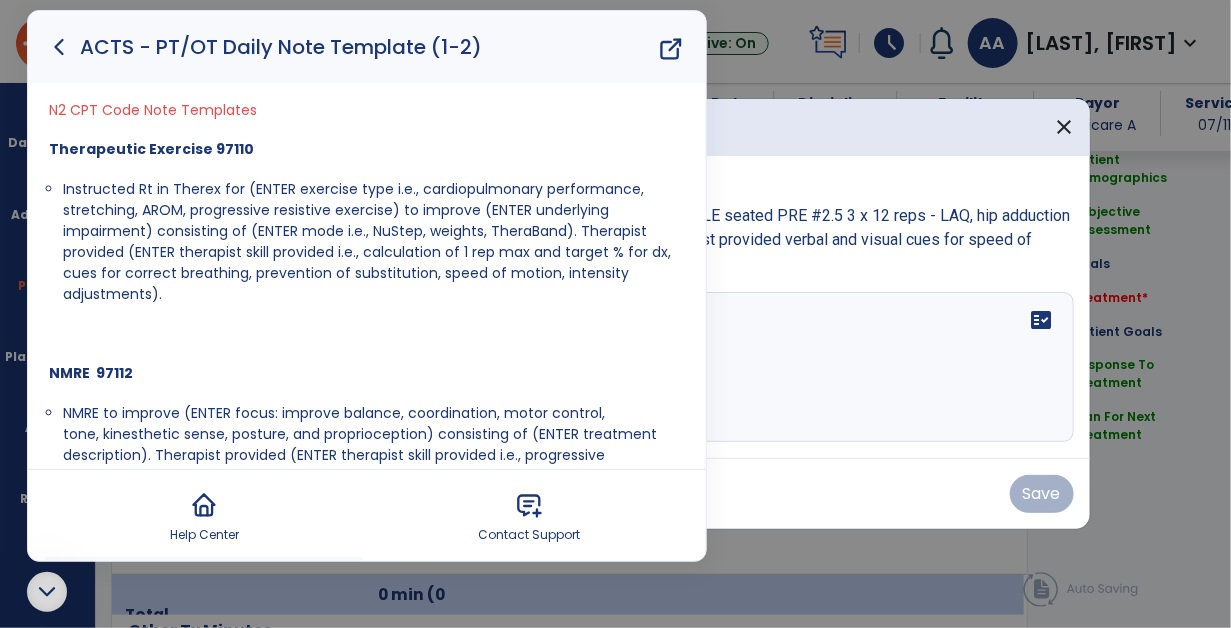 scroll, scrollTop: 182, scrollLeft: 0, axis: vertical 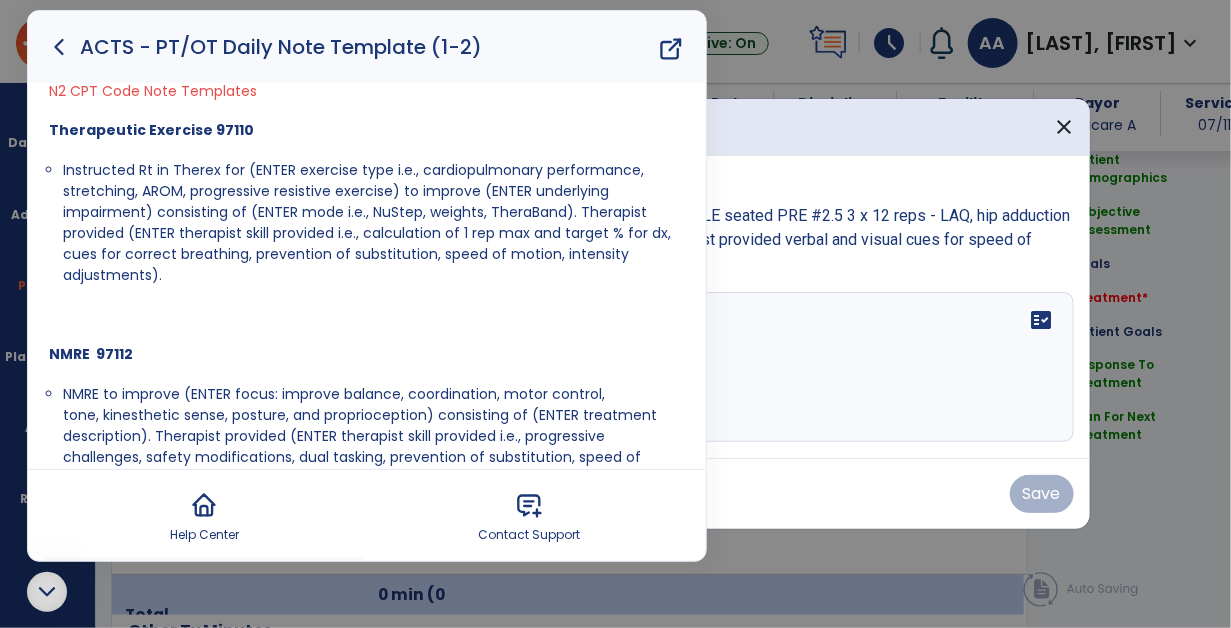 drag, startPoint x: 61, startPoint y: 347, endPoint x: 221, endPoint y: 267, distance: 178.88544 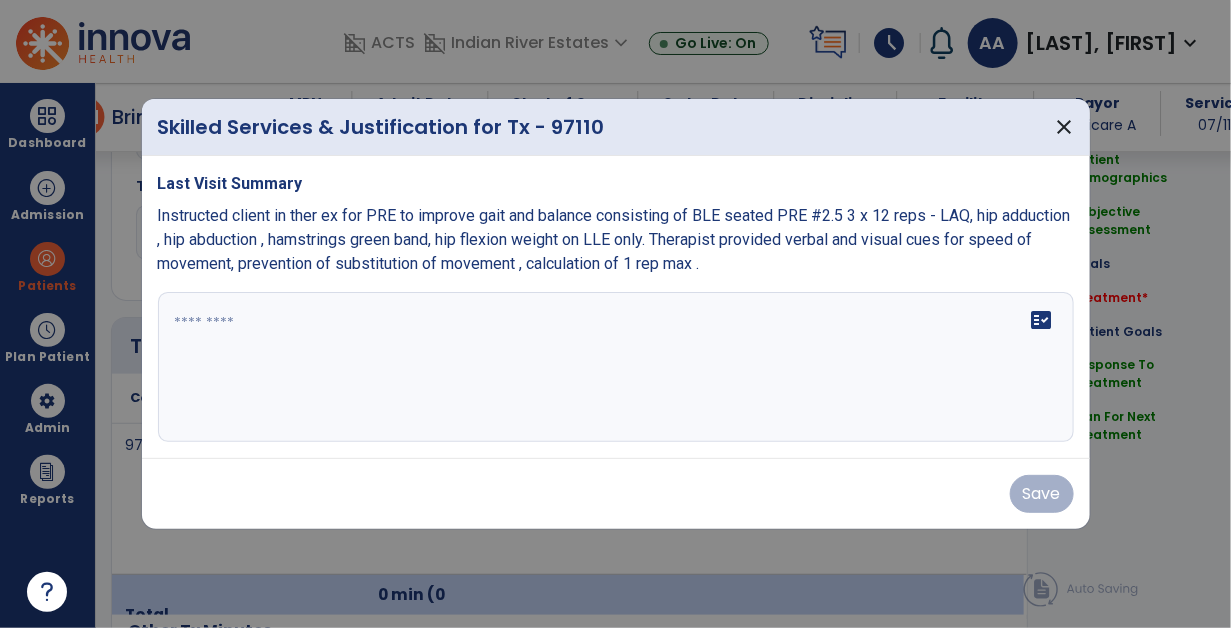 scroll, scrollTop: 0, scrollLeft: 0, axis: both 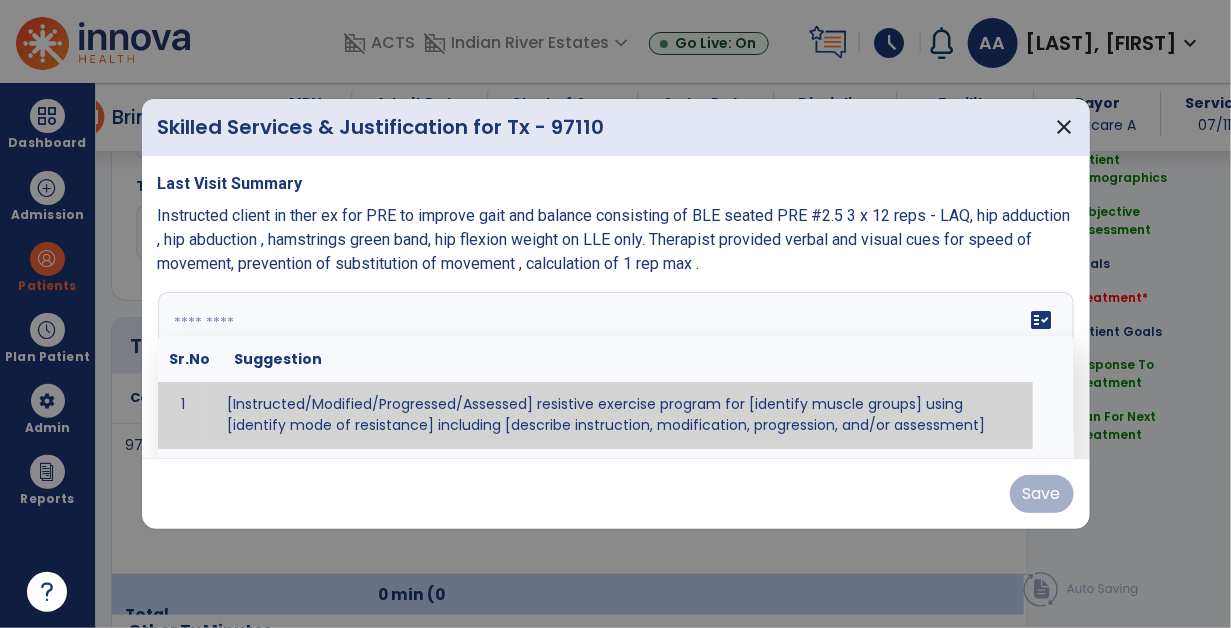 click at bounding box center [614, 367] 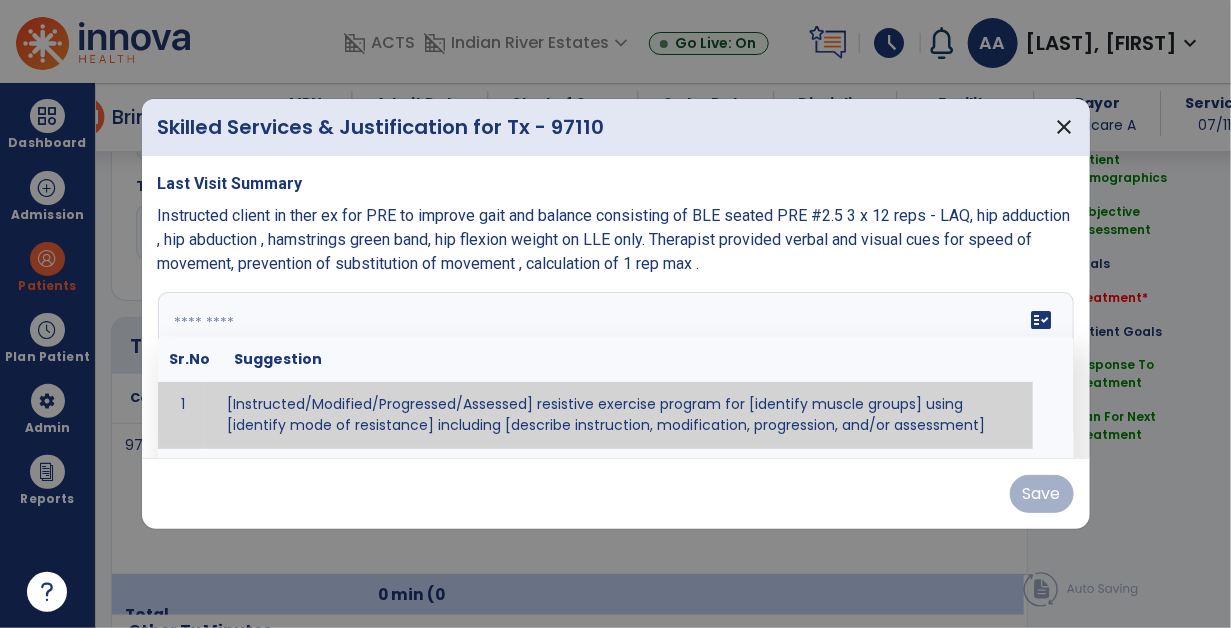 paste on "**********" 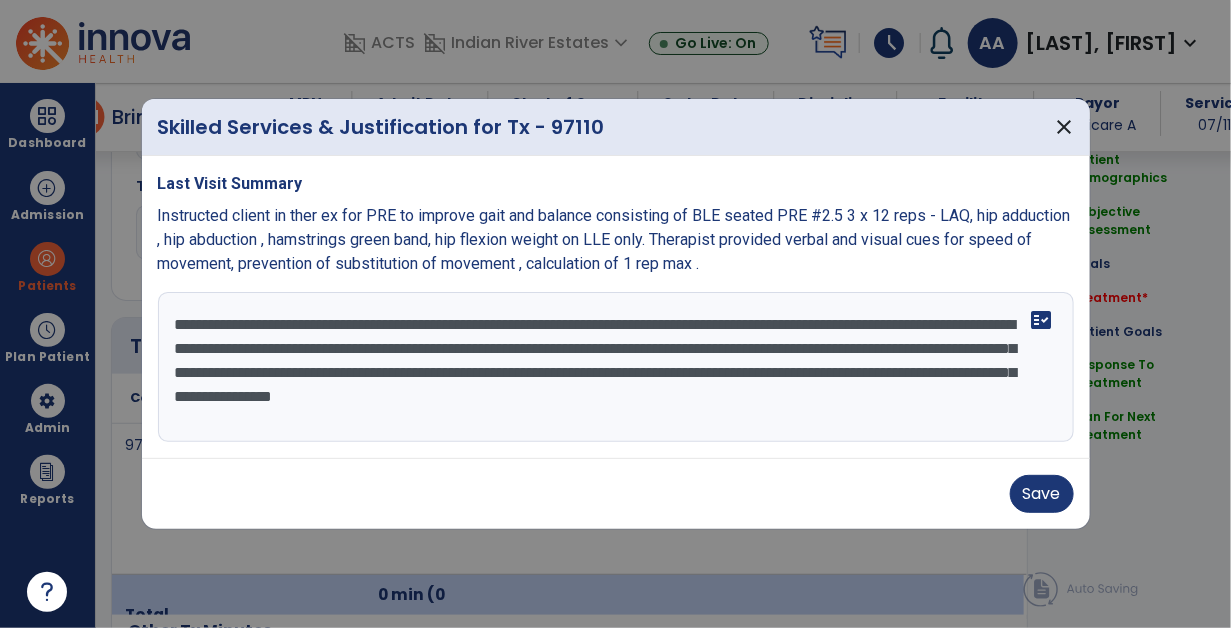 click on "**********" at bounding box center [616, 367] 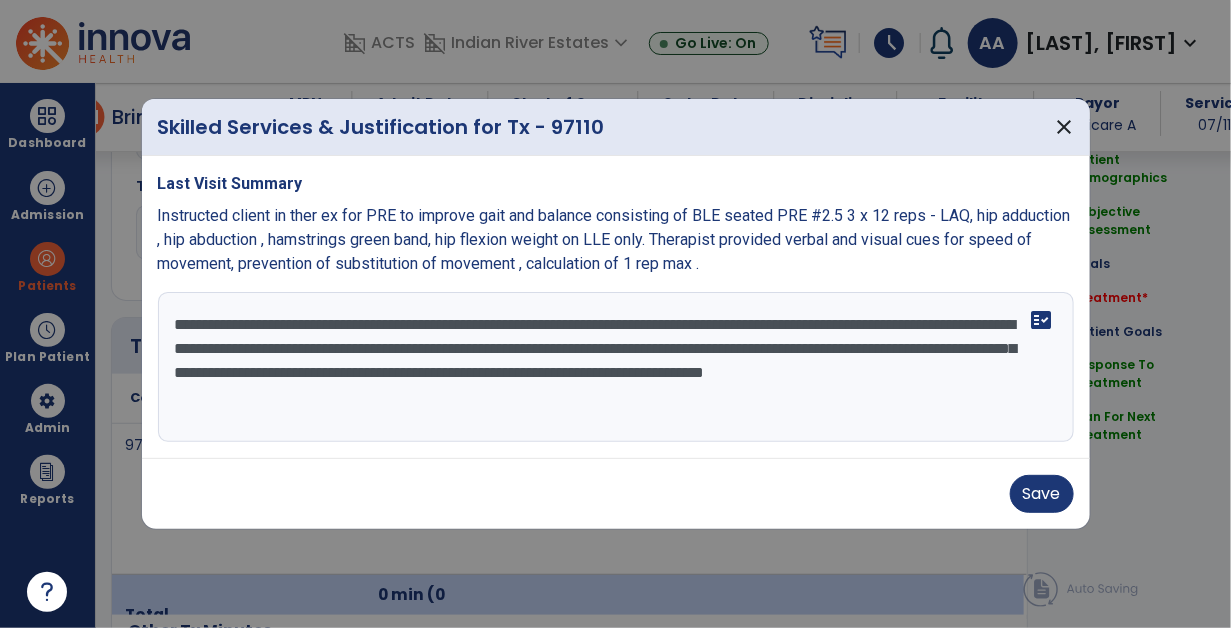click on "**********" at bounding box center [616, 367] 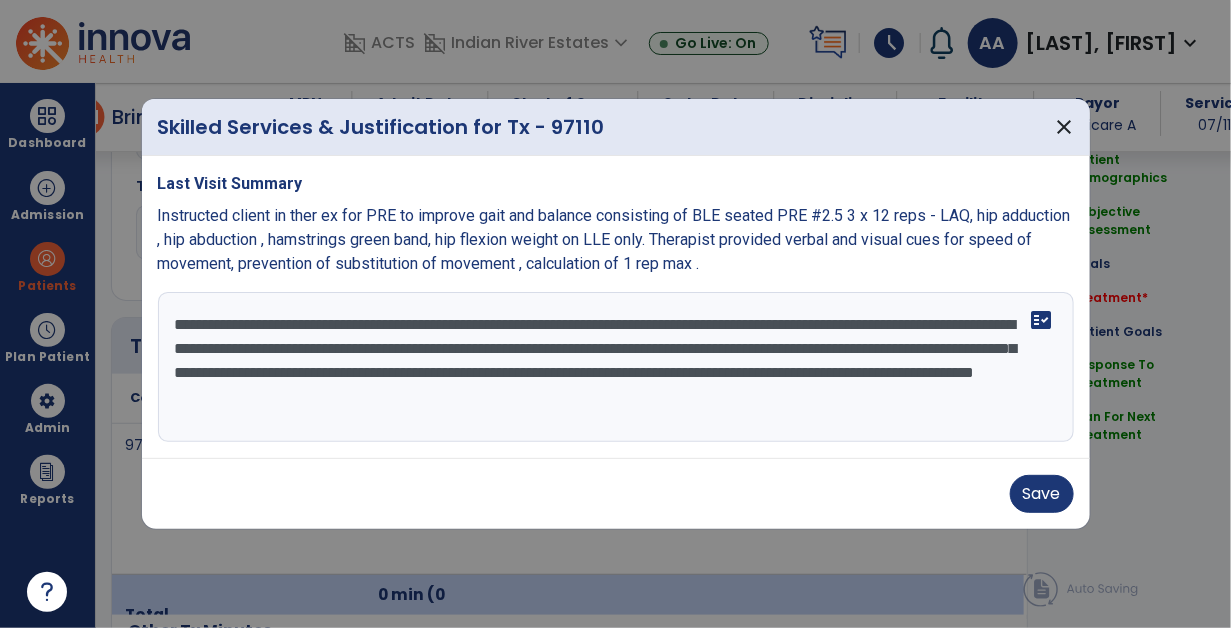click on "**********" at bounding box center [616, 367] 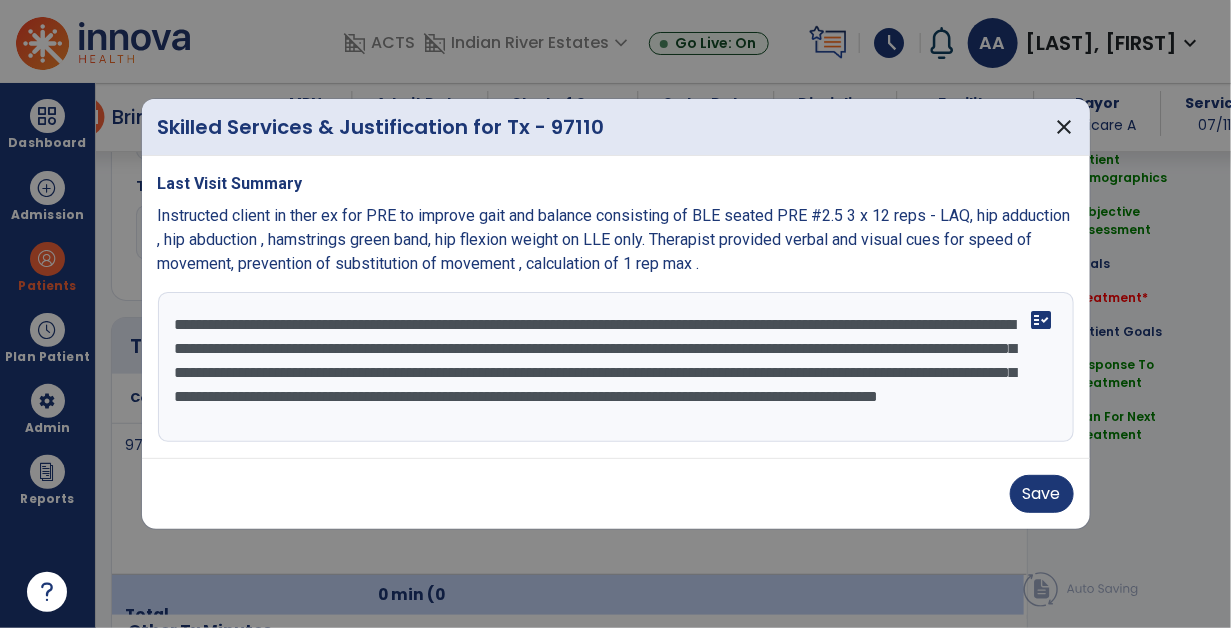 click on "**********" at bounding box center [616, 367] 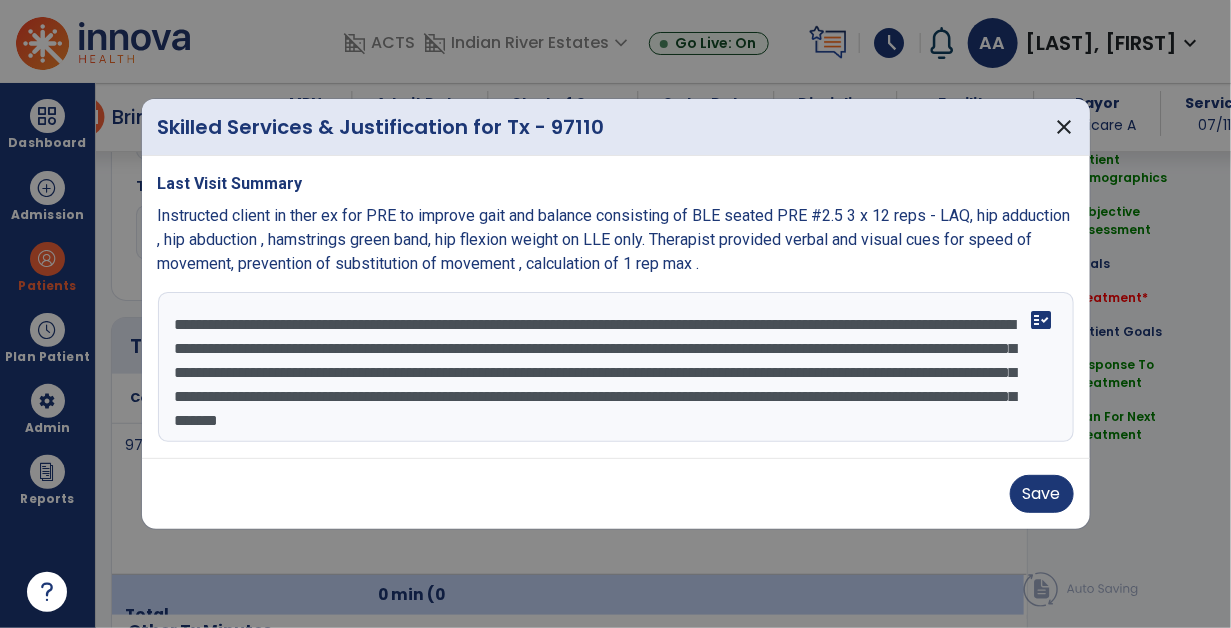 click on "**********" at bounding box center [616, 367] 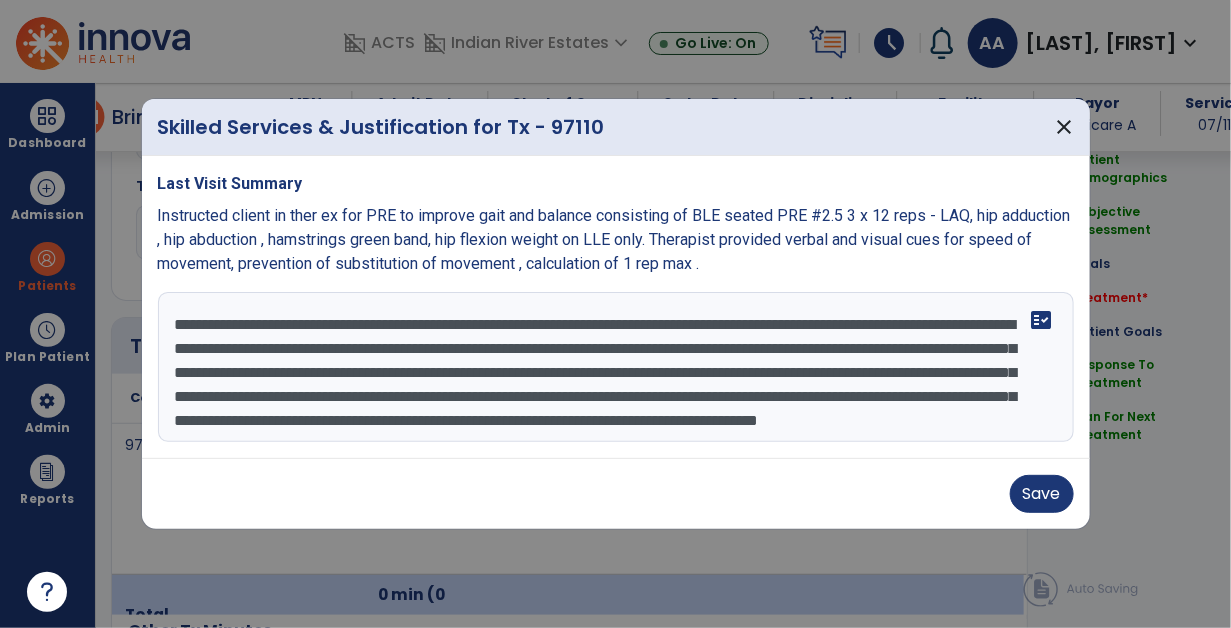 scroll, scrollTop: 48, scrollLeft: 0, axis: vertical 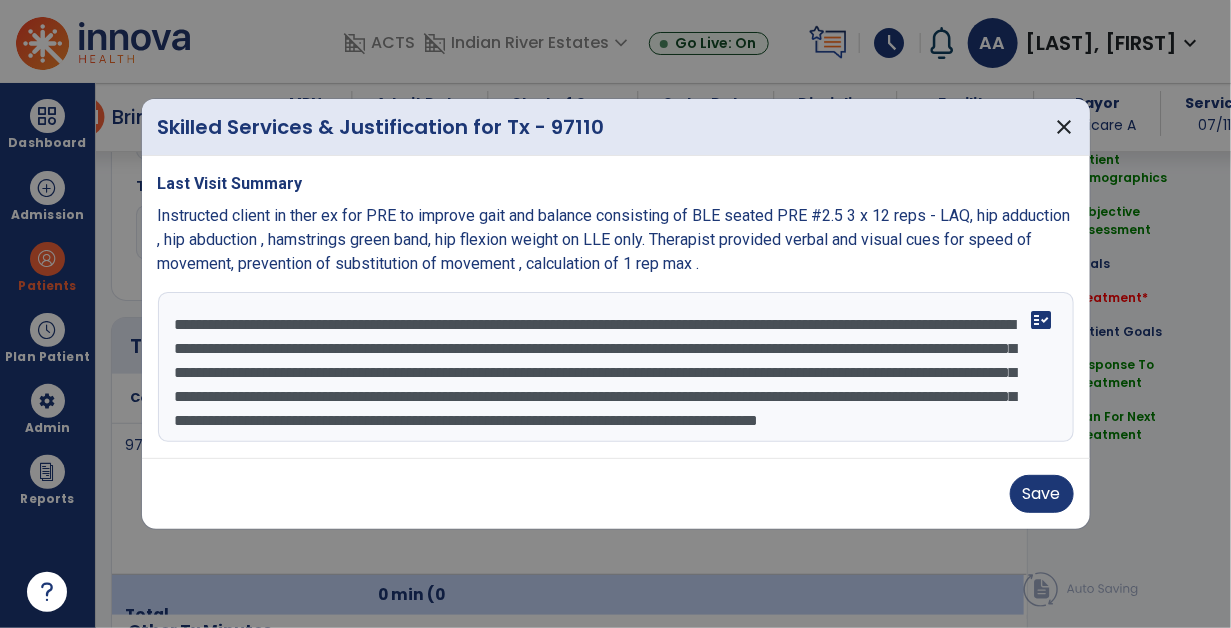 click on "**********" at bounding box center (616, 367) 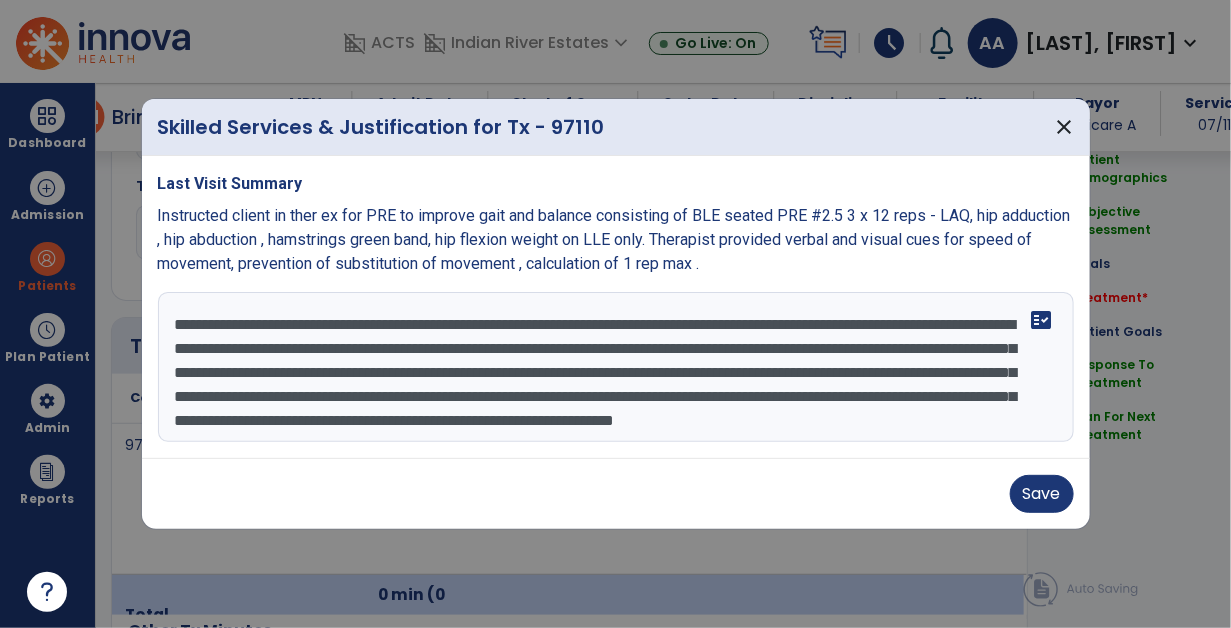 scroll, scrollTop: 24, scrollLeft: 0, axis: vertical 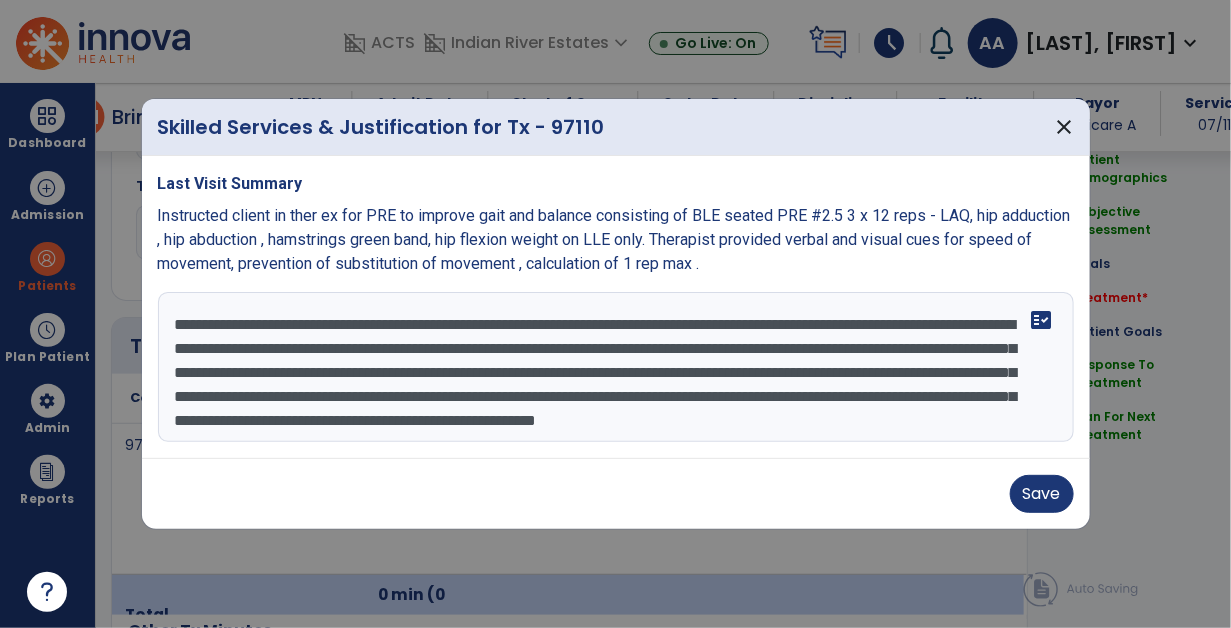 click on "**********" at bounding box center (616, 367) 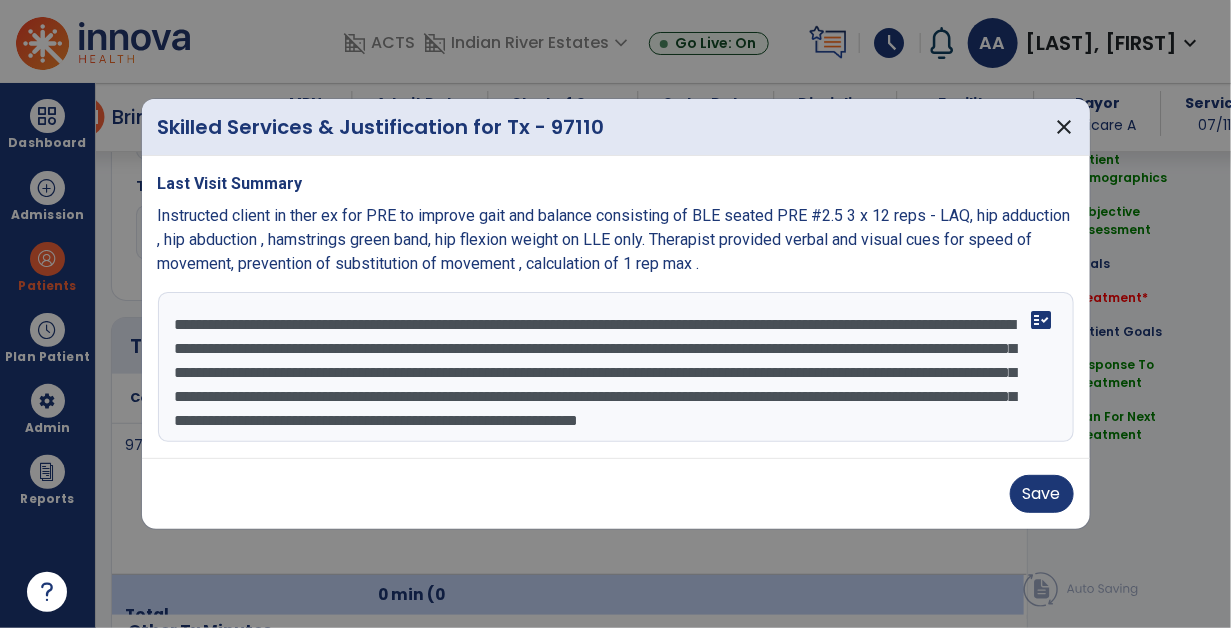 click on "**********" at bounding box center [616, 367] 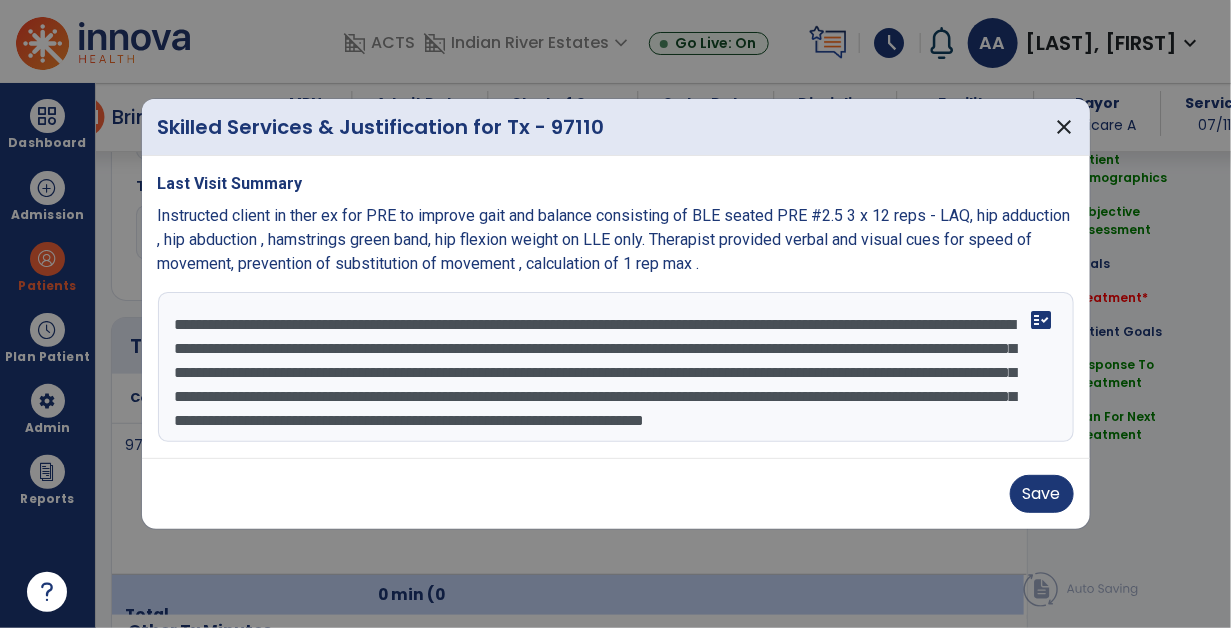 scroll, scrollTop: 48, scrollLeft: 0, axis: vertical 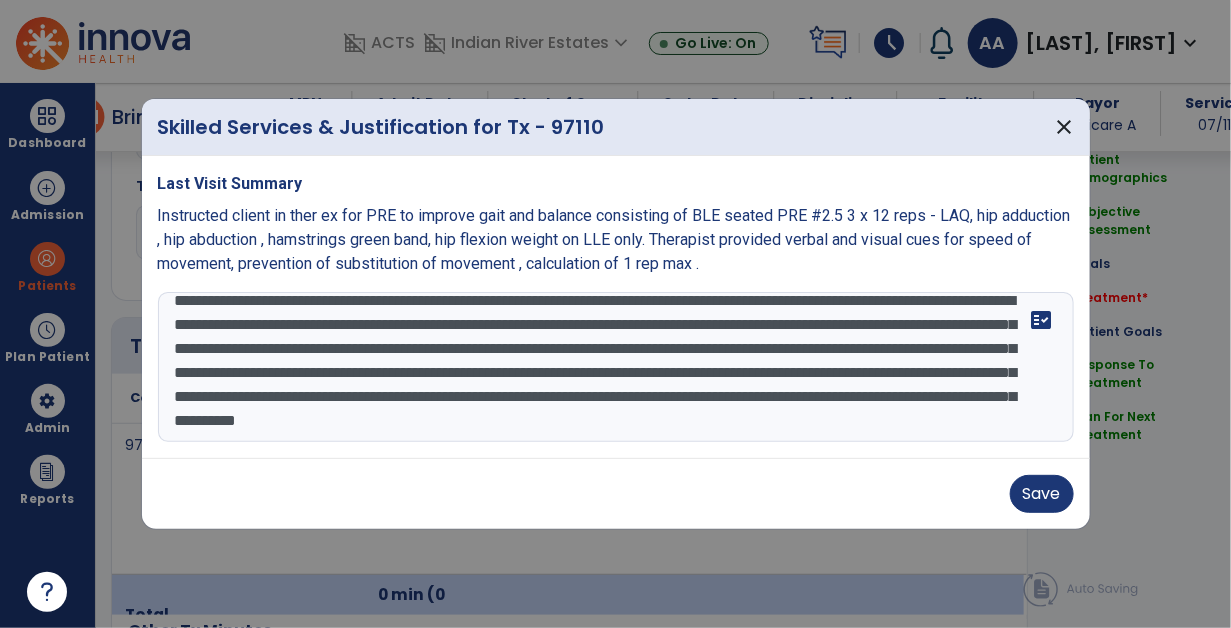 click on "**********" at bounding box center (616, 367) 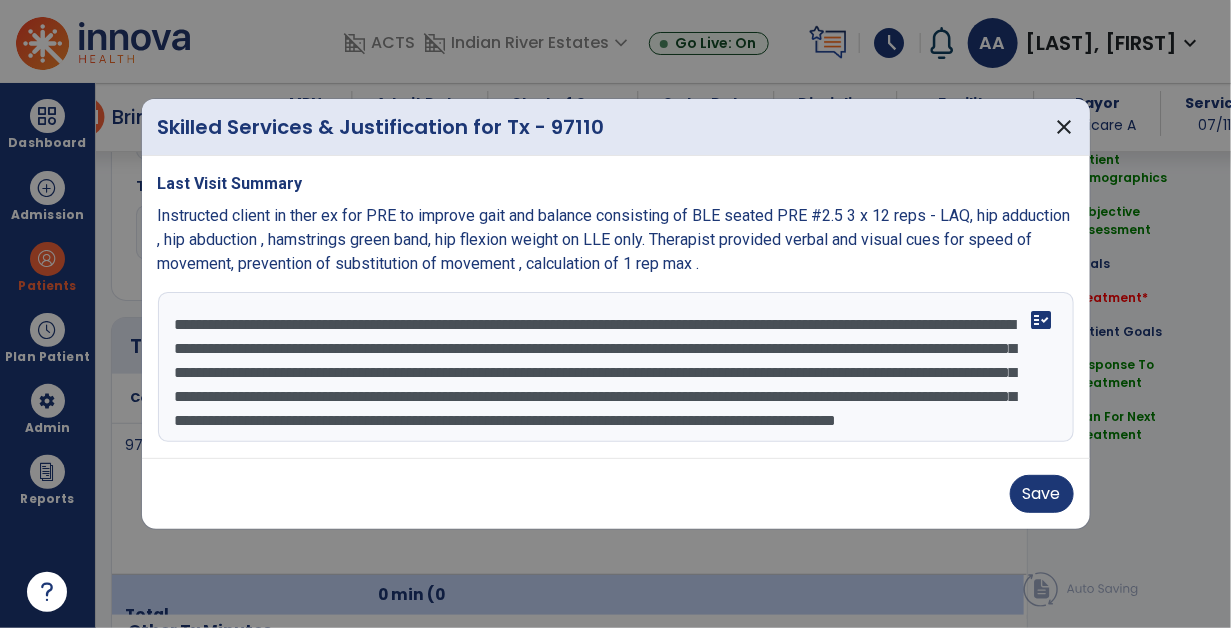 click on "**********" at bounding box center (616, 367) 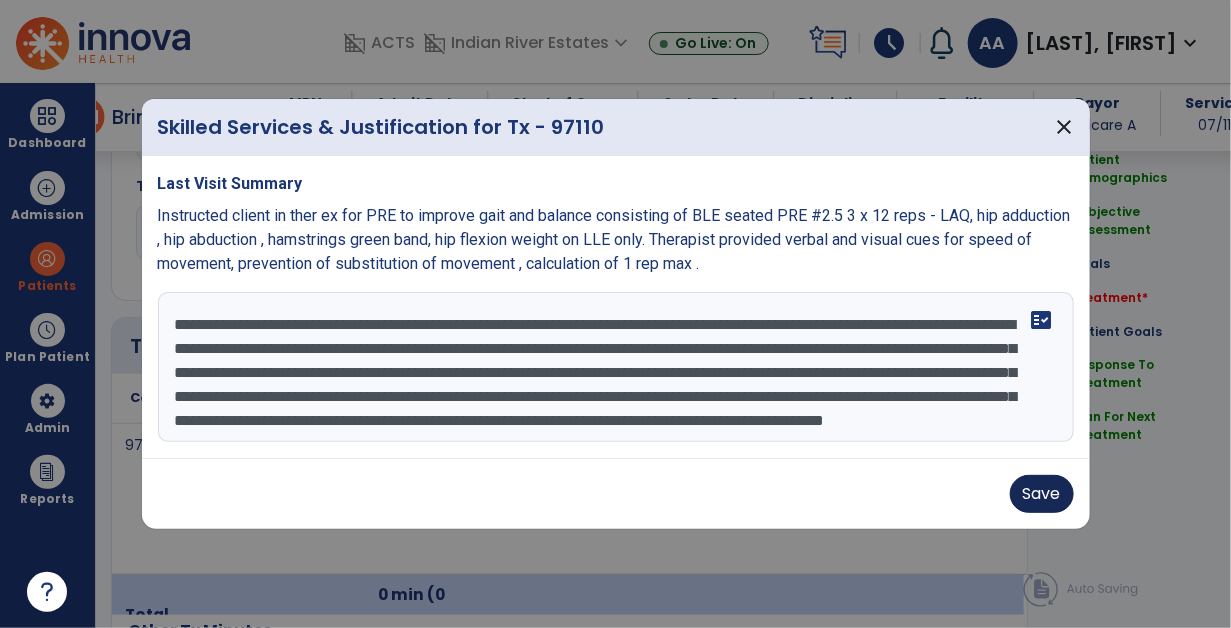 type on "**********" 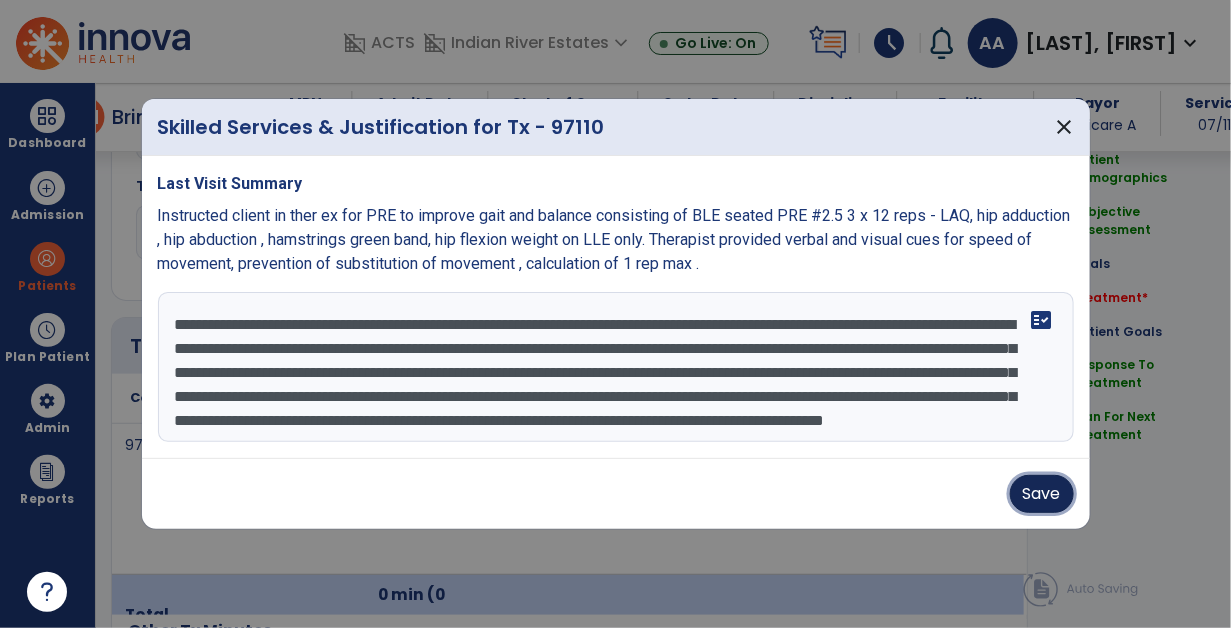 click on "Save" at bounding box center [1042, 494] 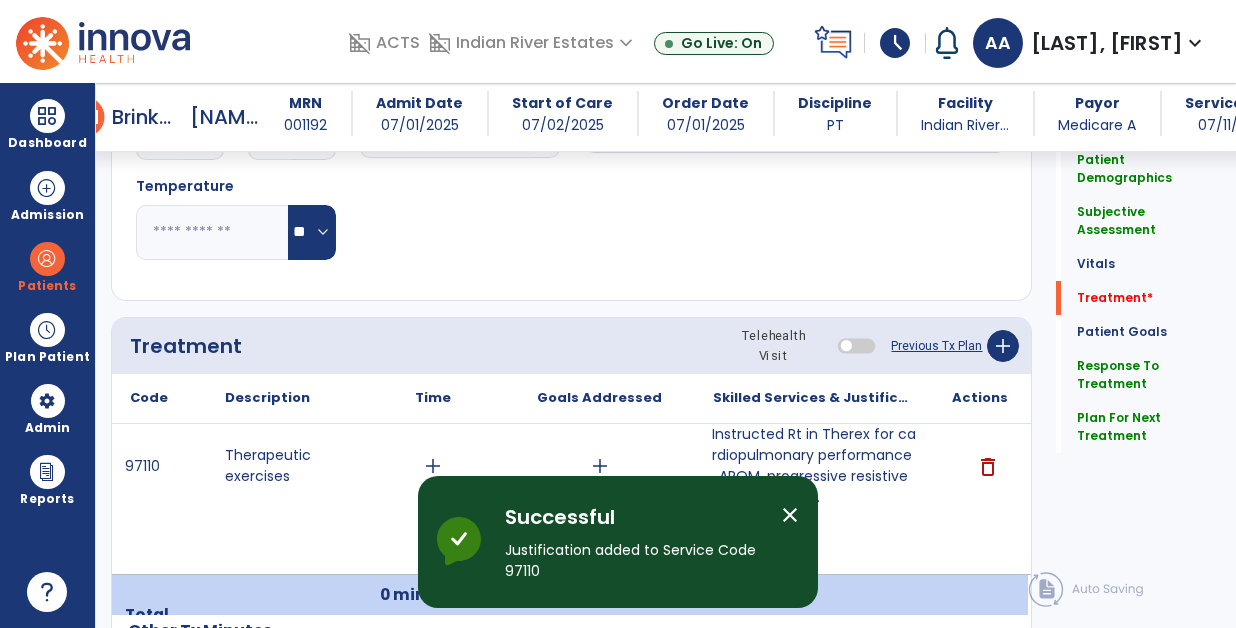 click on "add" at bounding box center [433, 466] 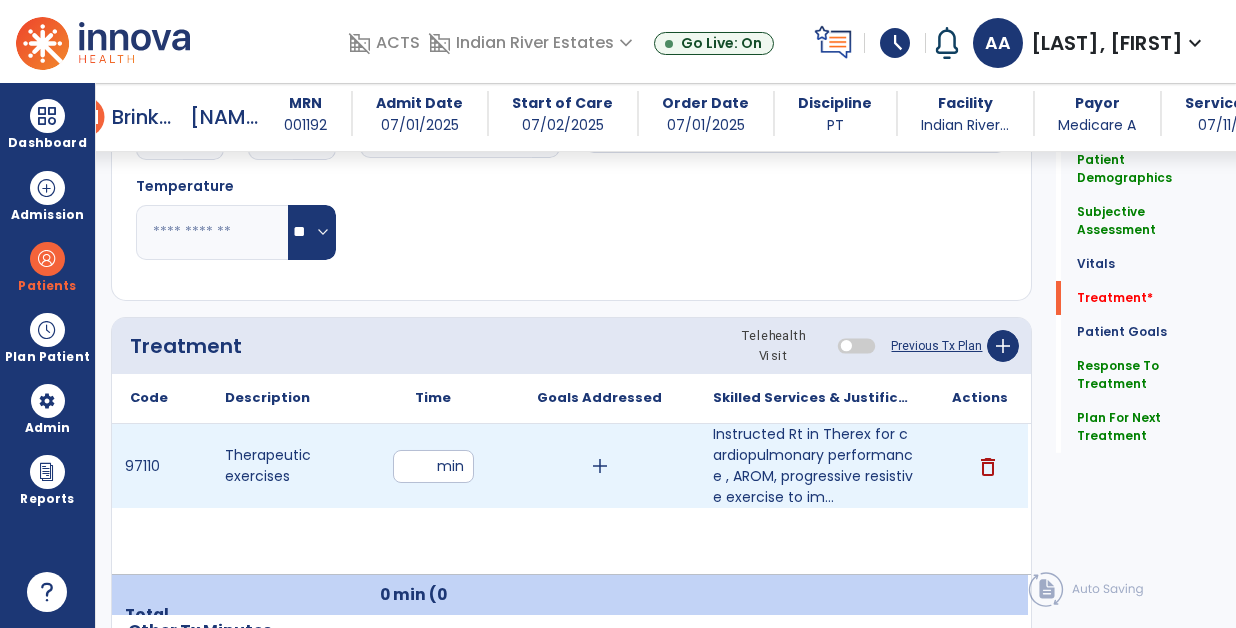type on "*" 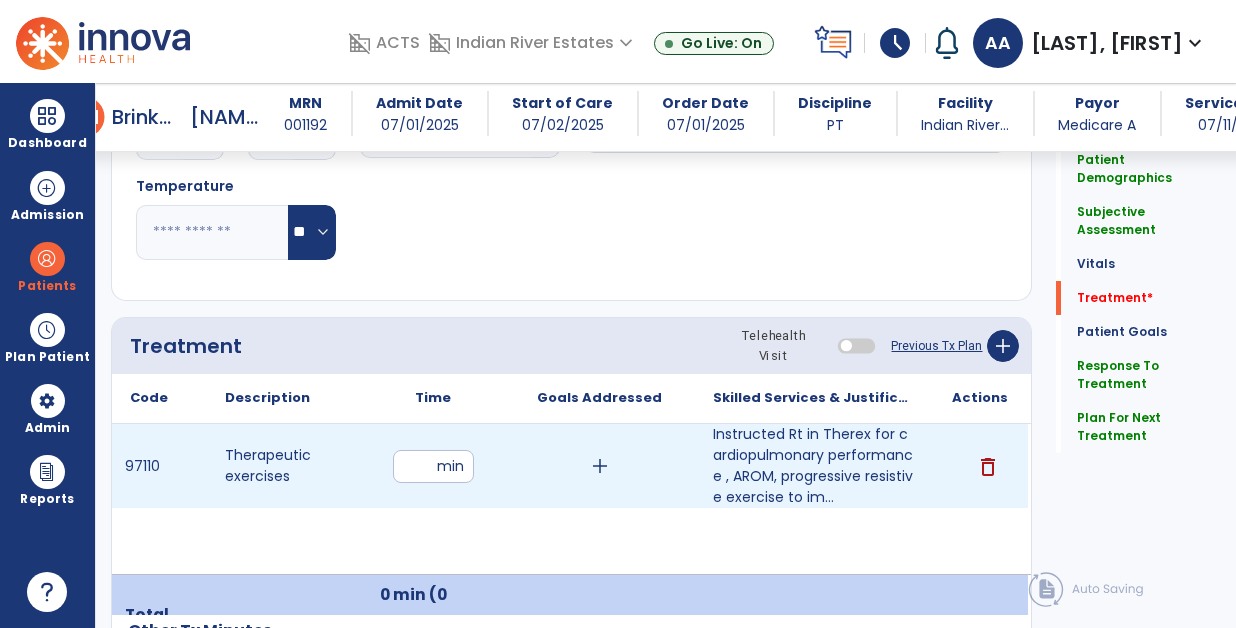 type on "**" 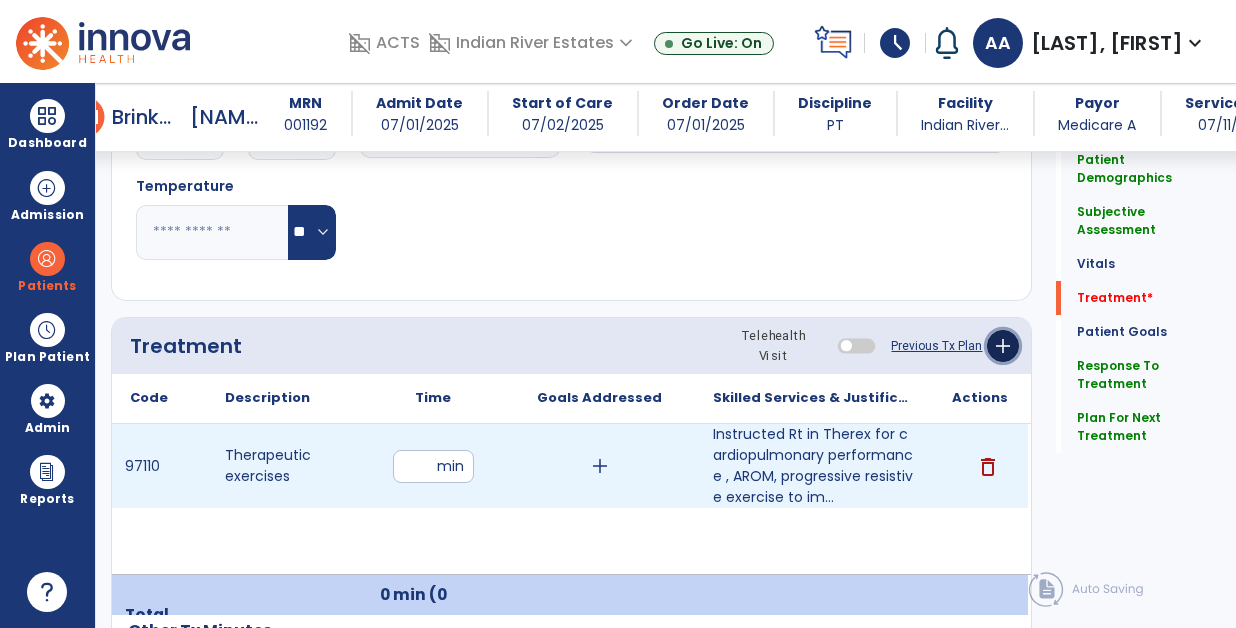 click on "add" 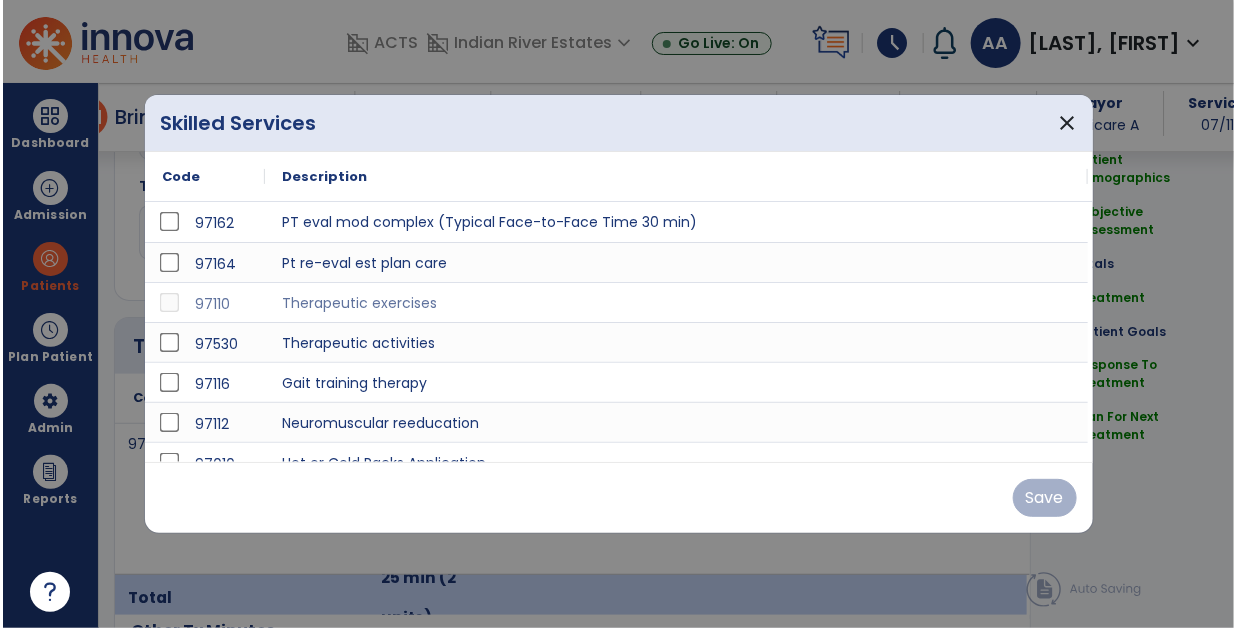 scroll, scrollTop: 1052, scrollLeft: 0, axis: vertical 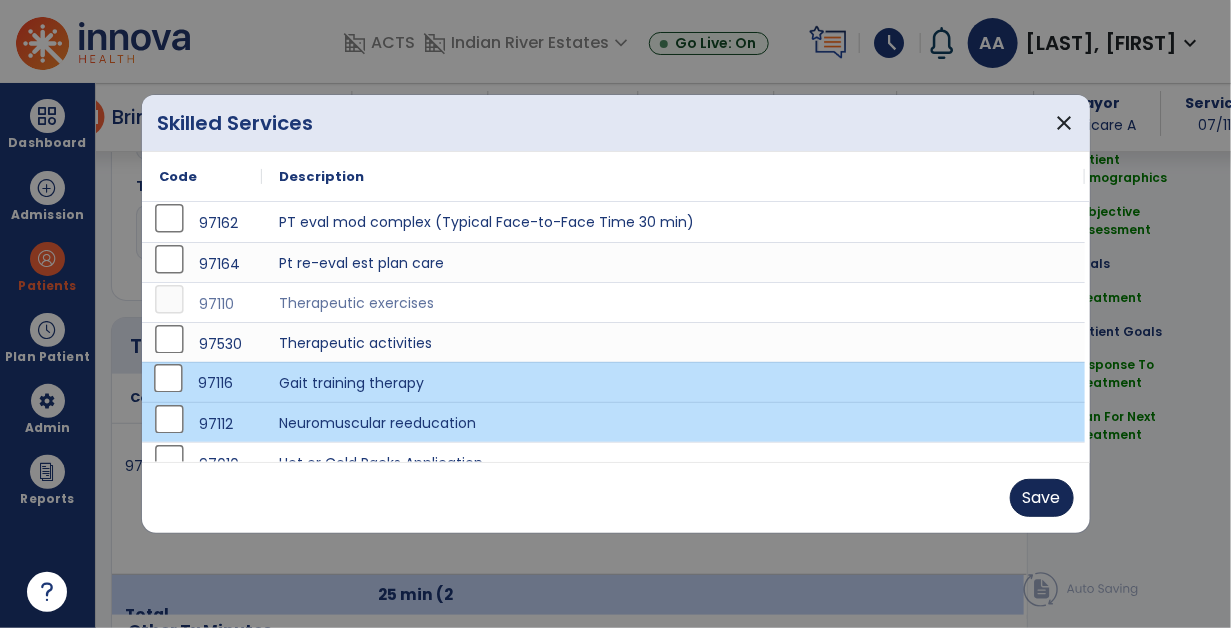 click on "Save" at bounding box center [1042, 498] 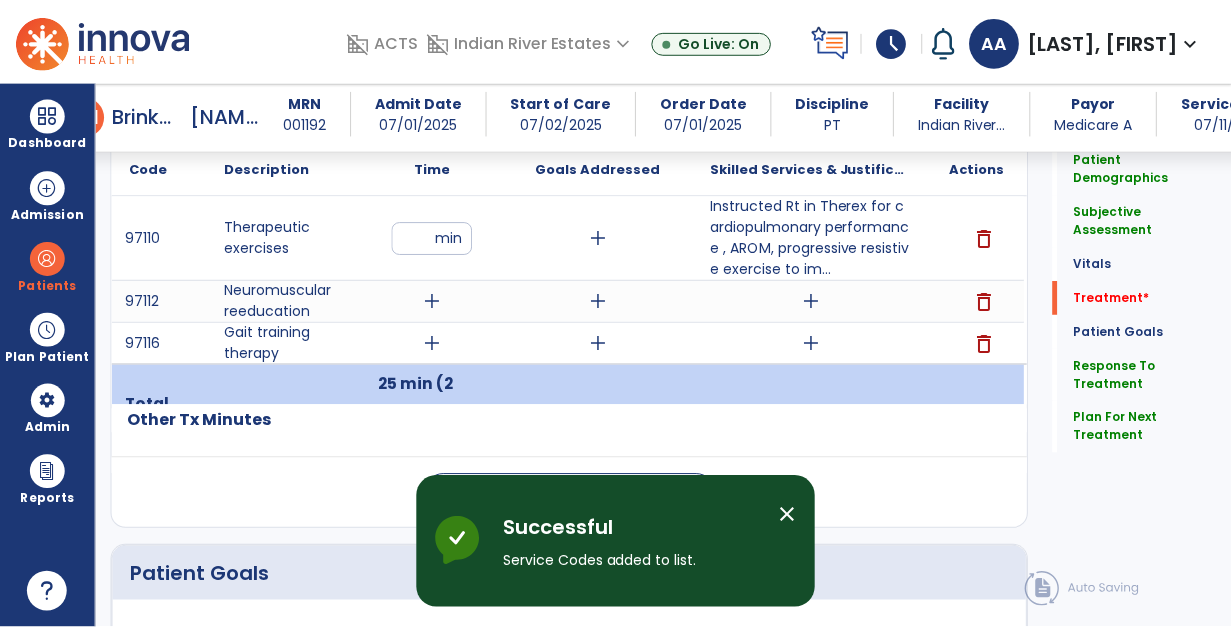scroll, scrollTop: 1281, scrollLeft: 0, axis: vertical 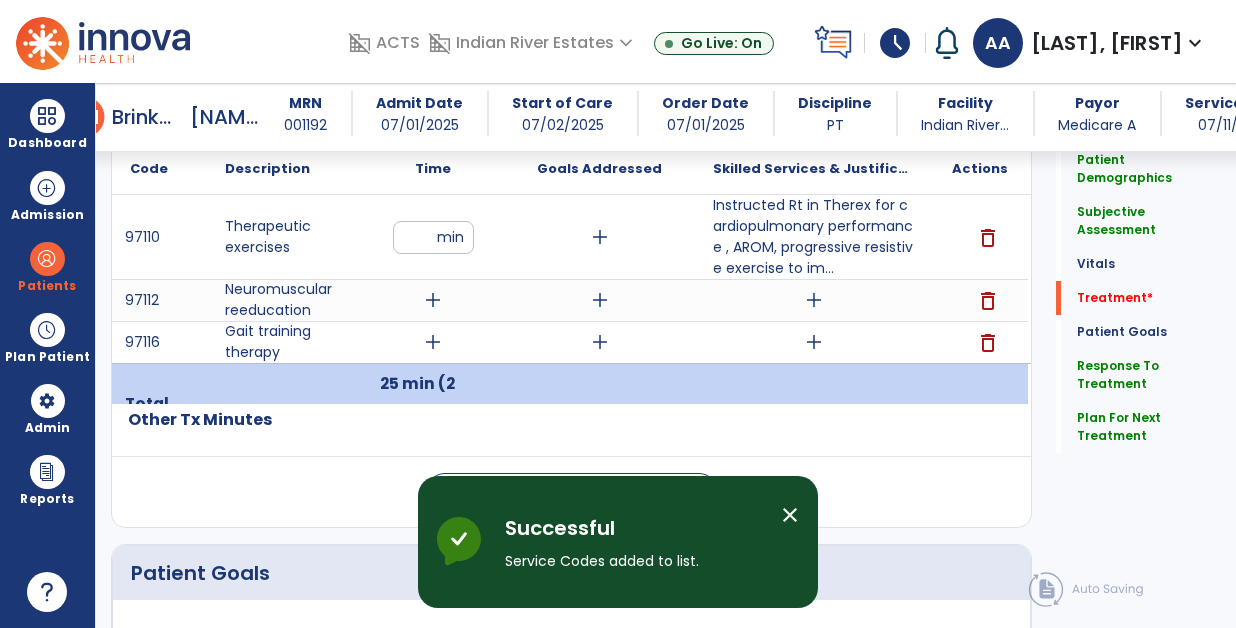 click on "add" at bounding box center [433, 342] 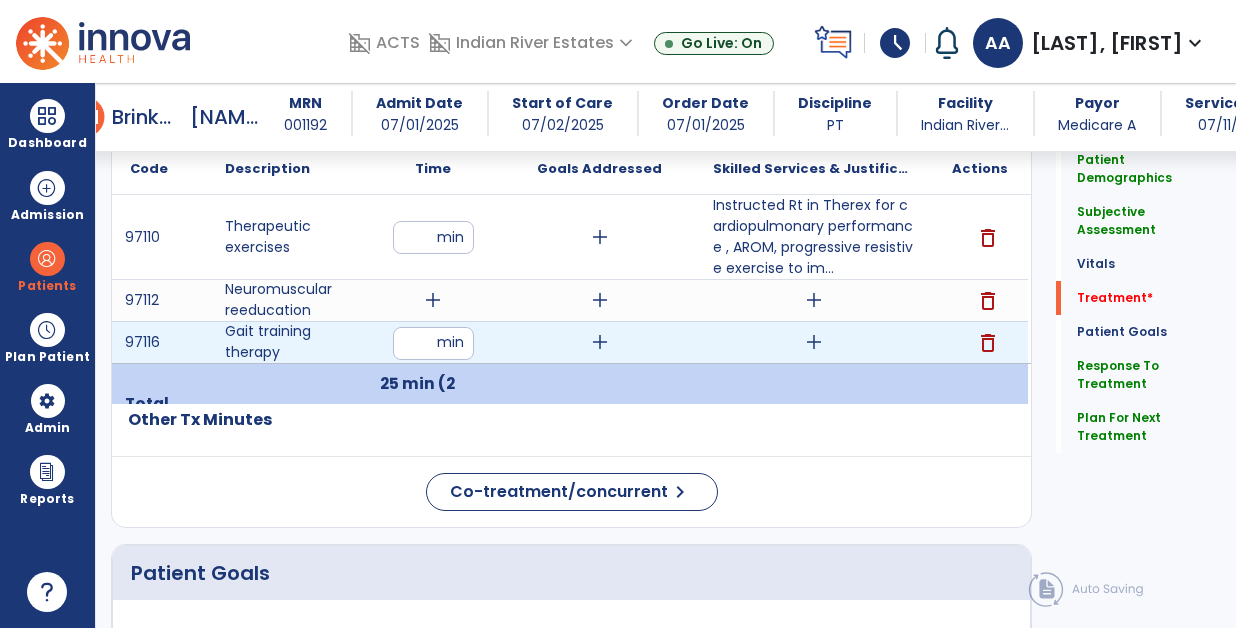 type on "**" 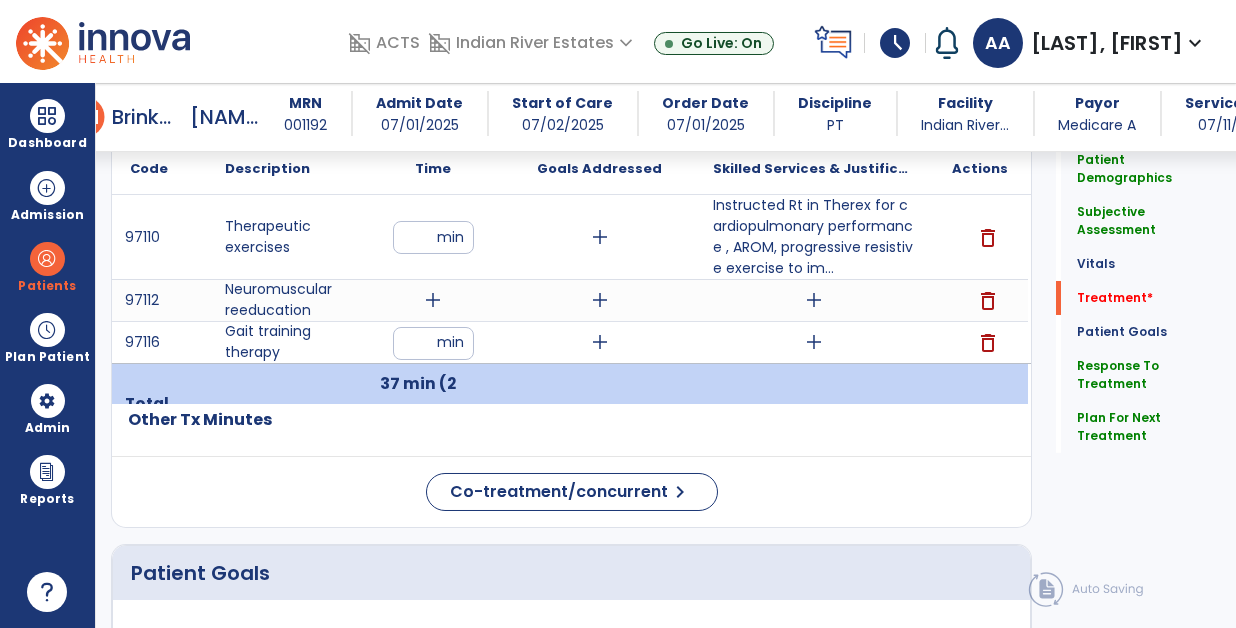 click on "add" at bounding box center (433, 300) 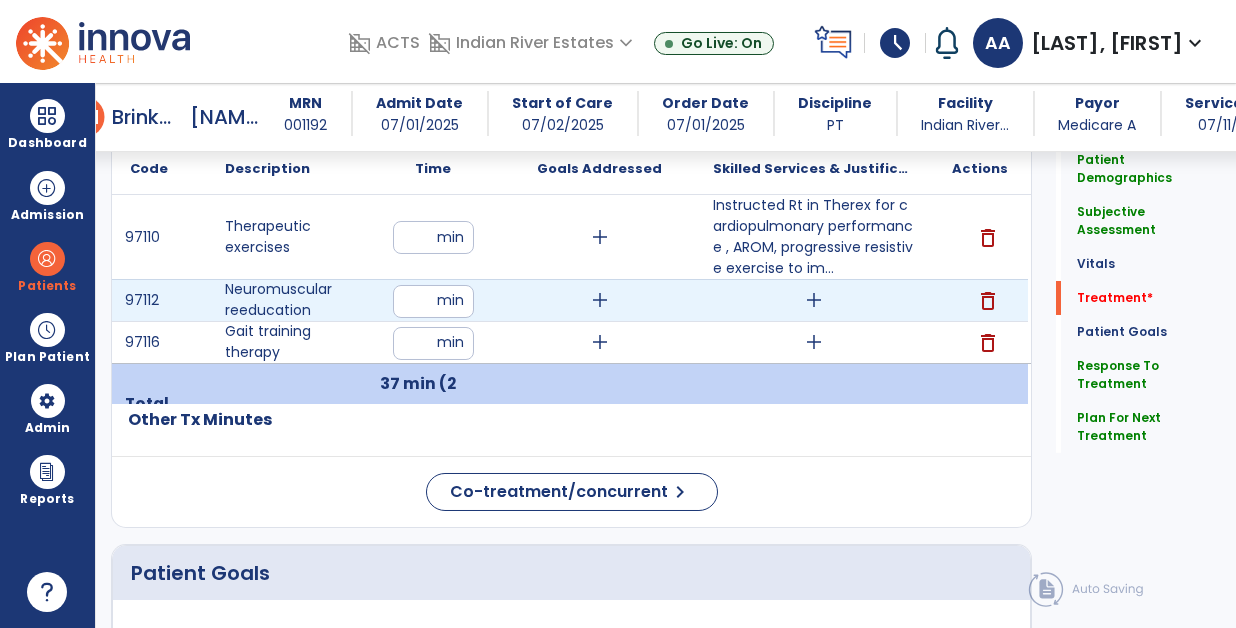 type on "**" 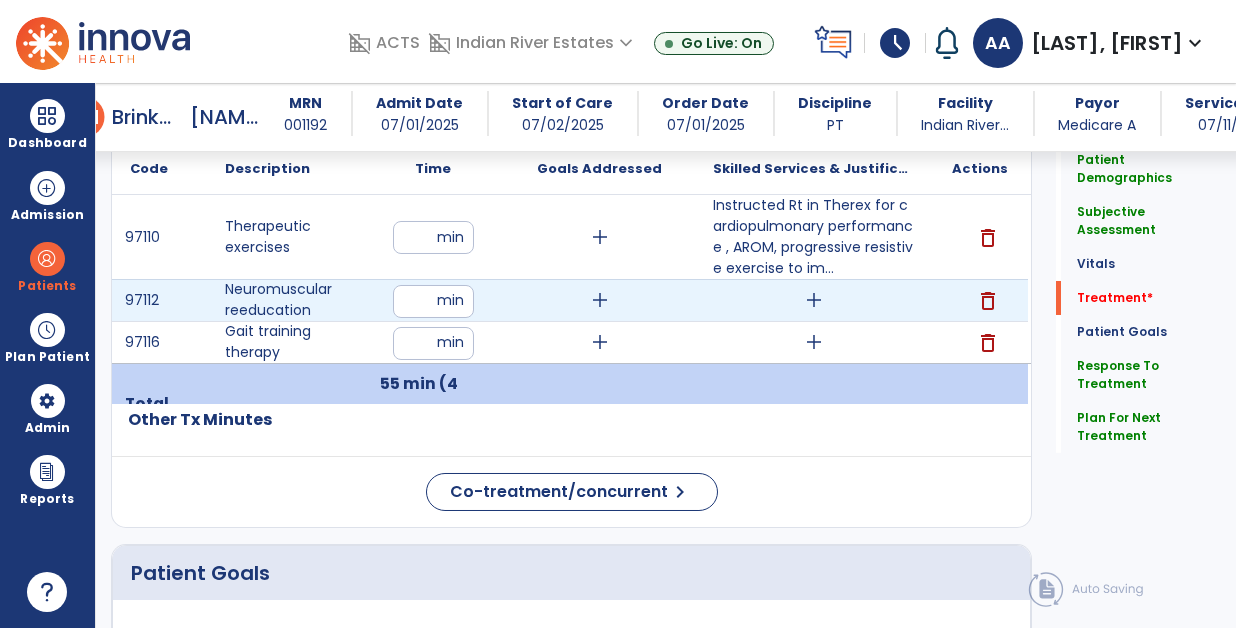 click on "add" at bounding box center (814, 300) 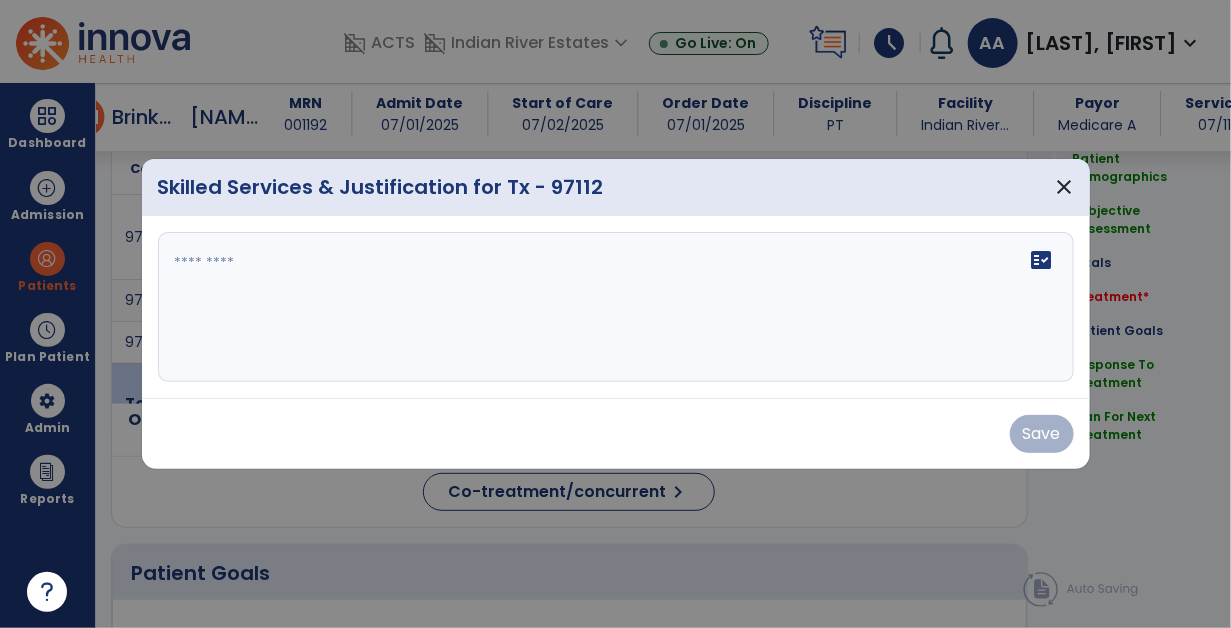 scroll, scrollTop: 1281, scrollLeft: 0, axis: vertical 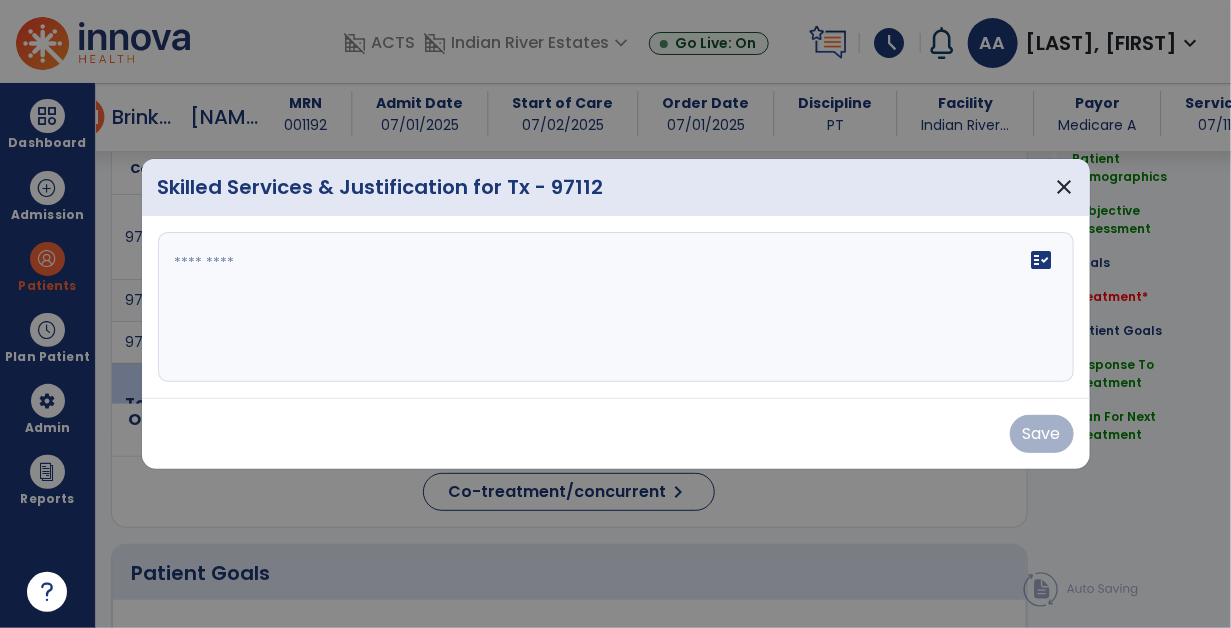 click 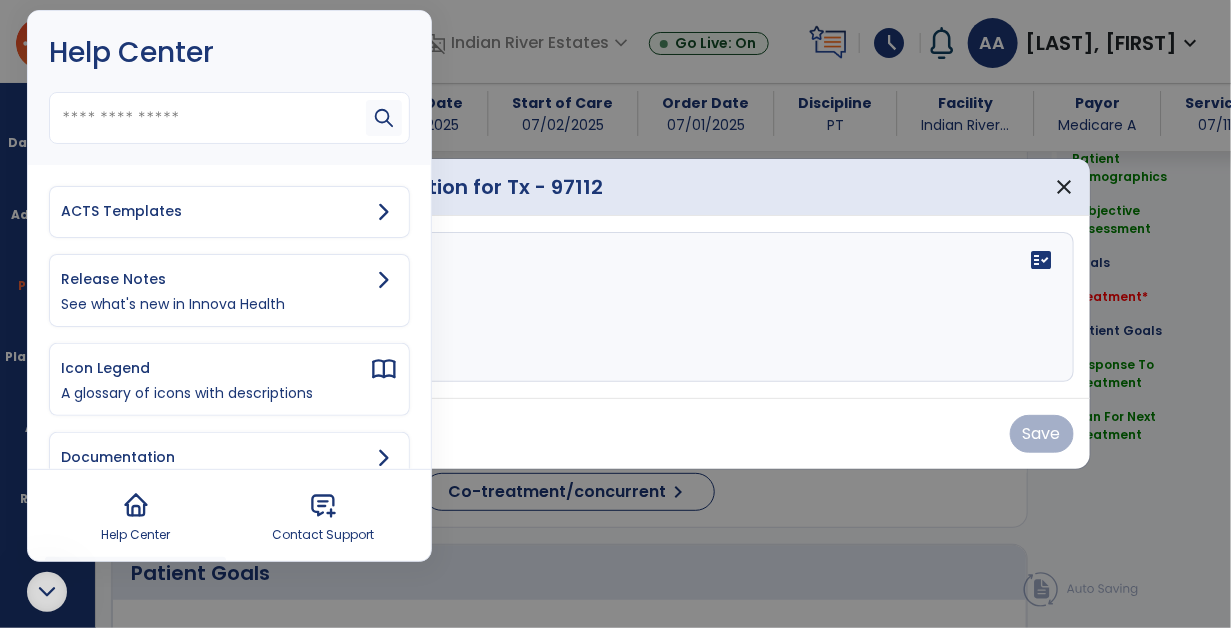 click on "ACTS Templates" at bounding box center [215, 211] 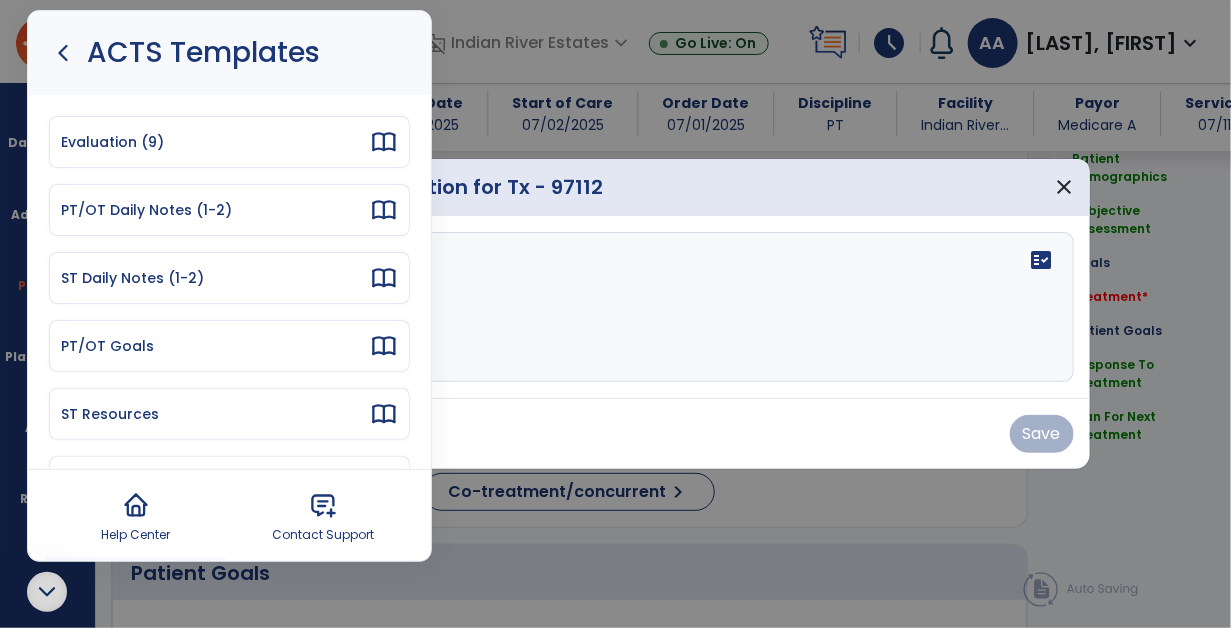 click on "PT/OT Daily Notes (1-2)" at bounding box center (215, 210) 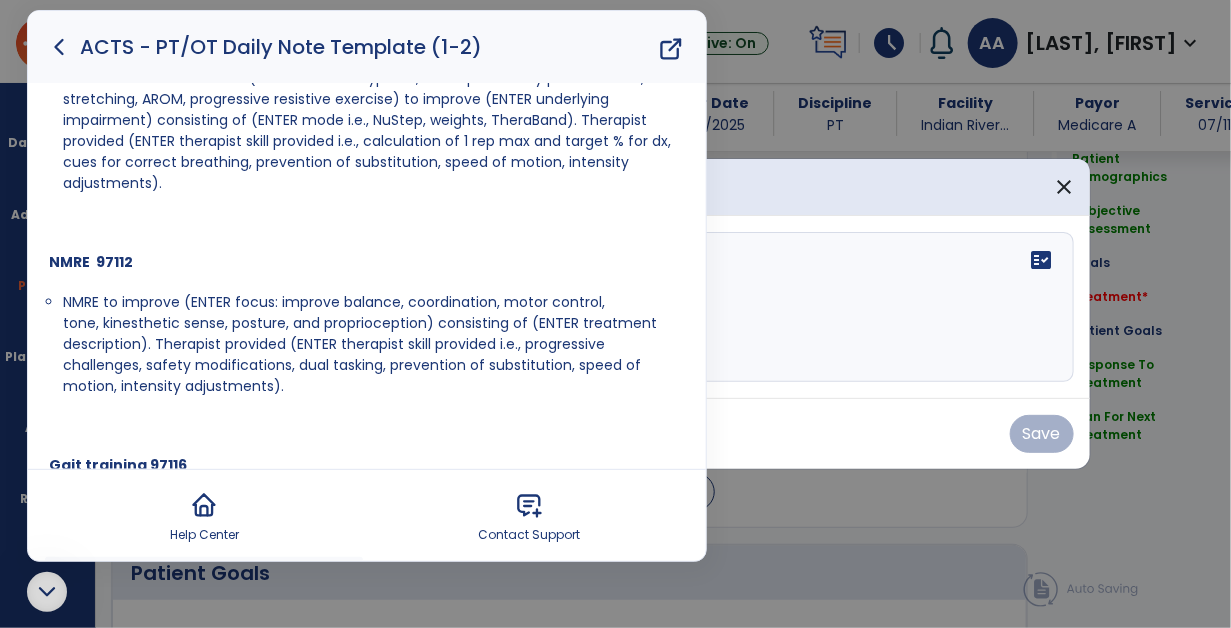 scroll, scrollTop: 275, scrollLeft: 0, axis: vertical 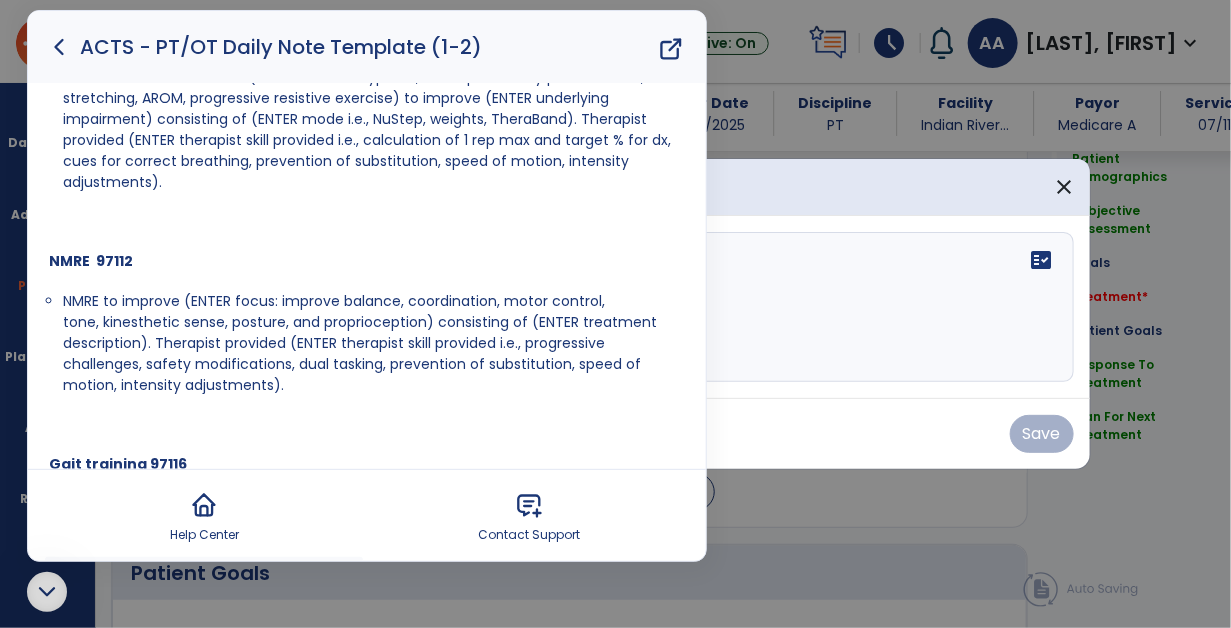 drag, startPoint x: 59, startPoint y: 294, endPoint x: 308, endPoint y: 403, distance: 271.81244 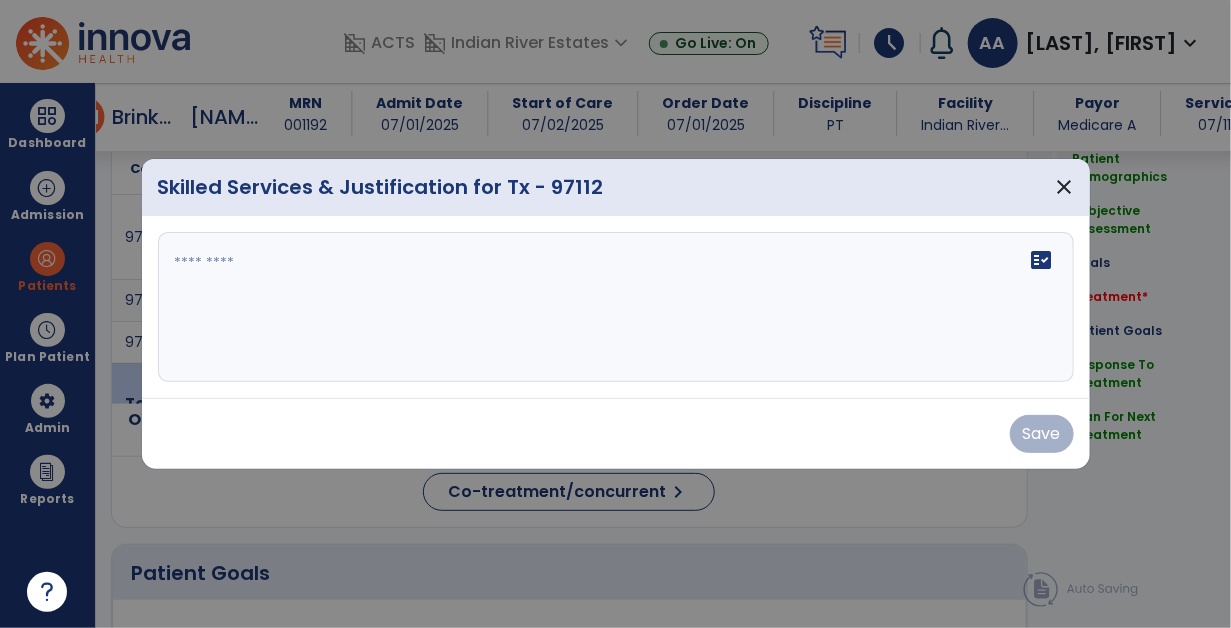 scroll, scrollTop: 0, scrollLeft: 0, axis: both 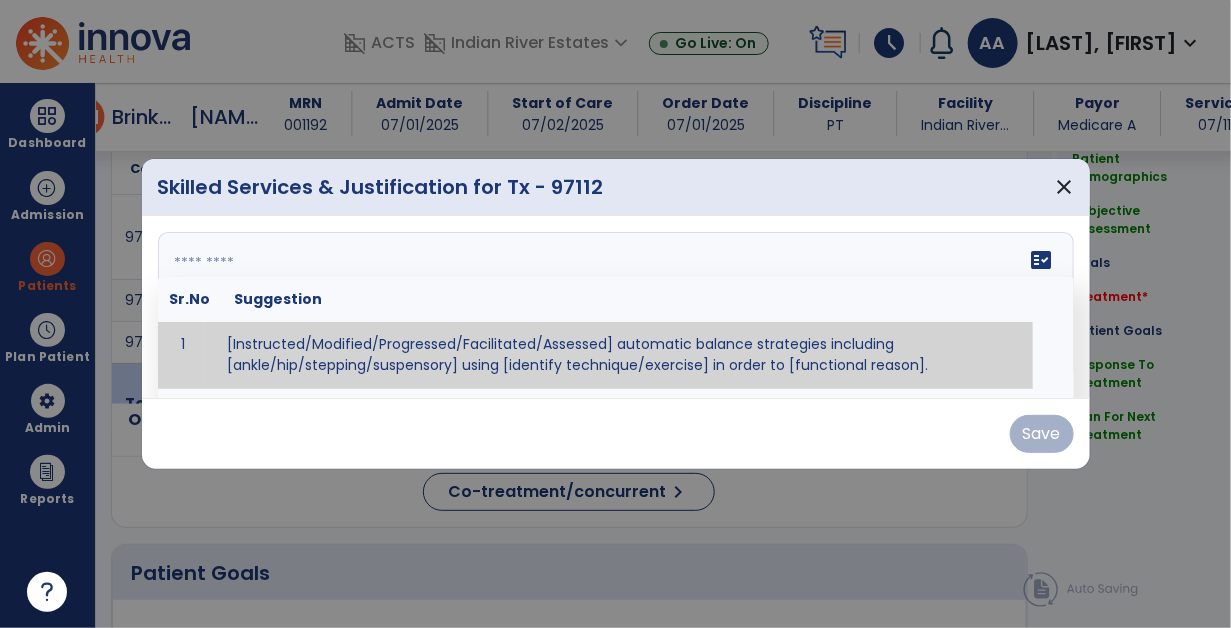 click on "fact_check  Sr.No Suggestion 1 [Instructed/Modified/Progressed/Facilitated/Assessed] automatic balance strategies including [ankle/hip/stepping/suspensory] using [identify technique/exercise] in order to [functional reason]. 2 [Instructed/Modified/Progressed/Facilitated/Assessed] sensory integration techniques including [visual inhibition/somatosensory inhibition/visual excitatory/somatosensory excitatory/vestibular excitatory] using [identify technique/exercise] in order to [functional reason]. 3 [Instructed/Modified/Progressed/Facilitated/Assessed] visual input including [oculomotor exercises, smooth pursuits, saccades, visual field, other] in order to [functional reasons]. 4 [Instructed/Modified/Progressed/Assessed] somatosensory techniques including [joint compression, proprioceptive activities, other] in order to [functional reasons]. 5 [Instructed/Modified/Progressed/Assessed] vestibular techniques including [gaze stabilization, Brandt-Darhoff, Epley, other] in order to [functional reasons]. 6 7" at bounding box center (616, 307) 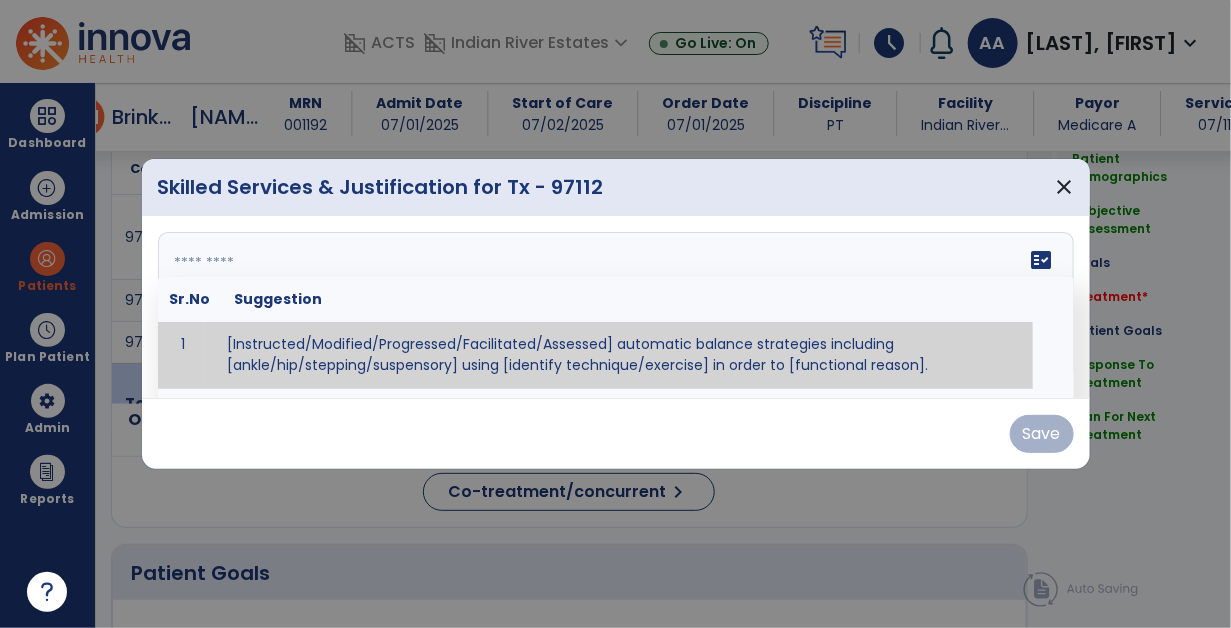 paste on "**********" 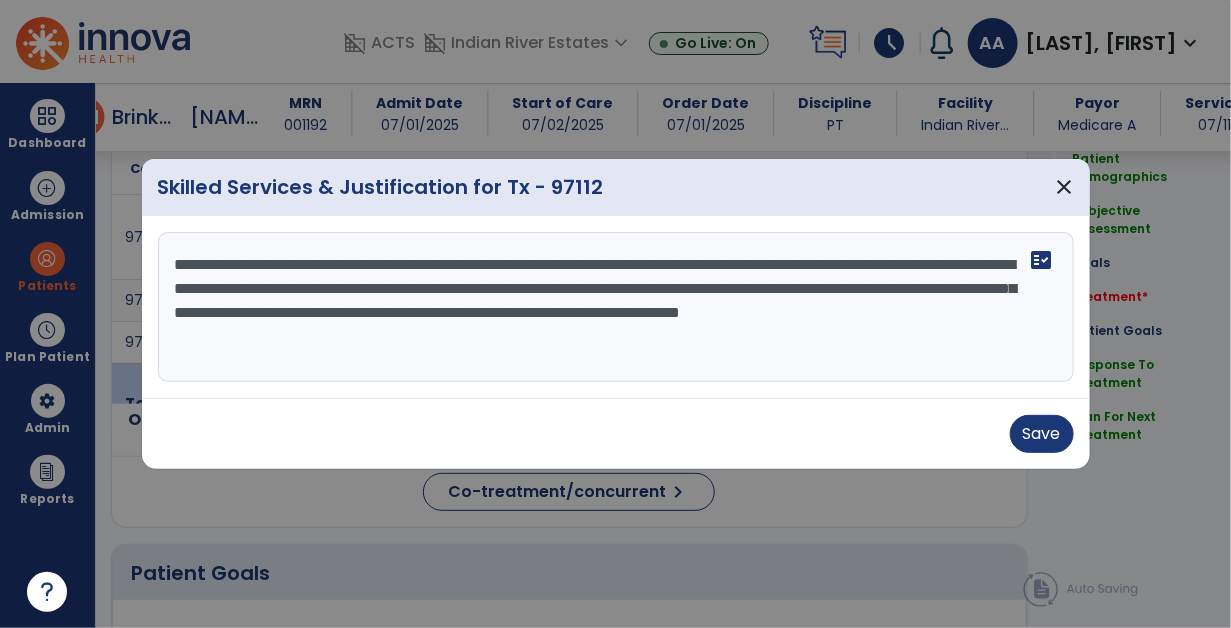 click on "**********" at bounding box center (616, 307) 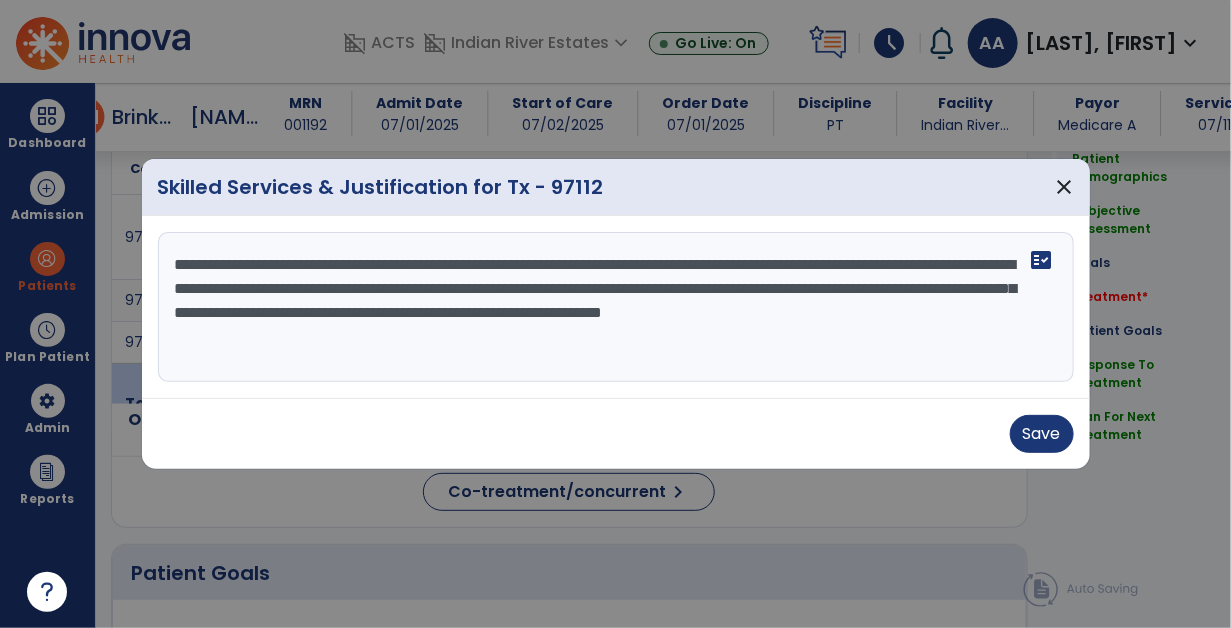 click on "**********" at bounding box center (616, 307) 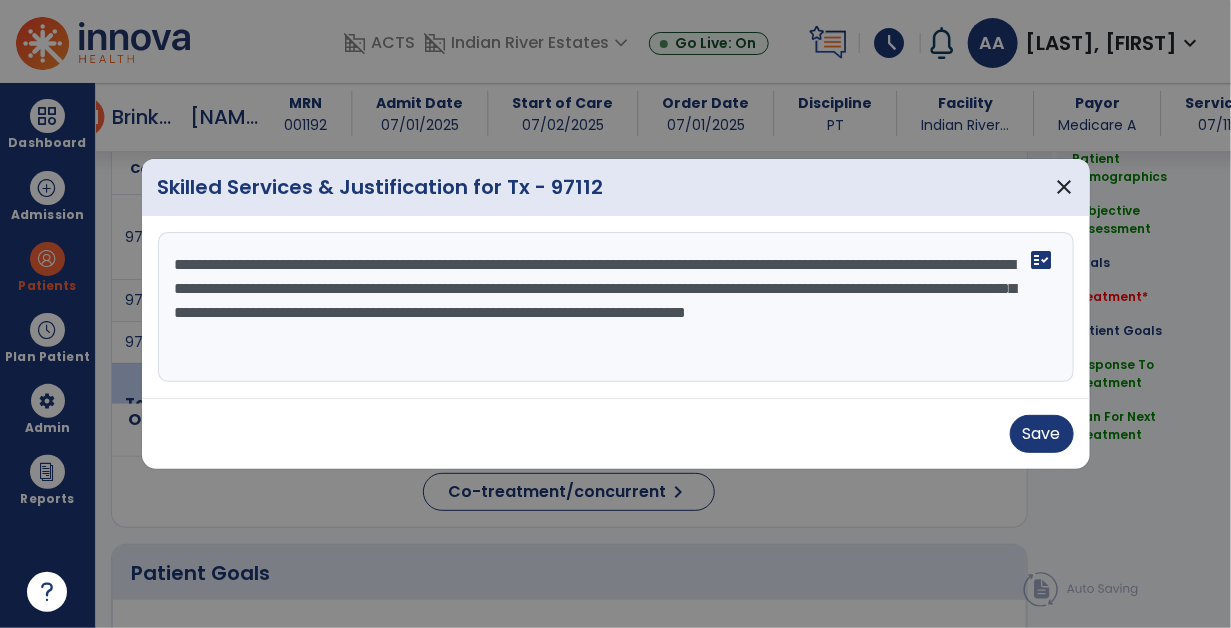 click on "**********" at bounding box center (616, 307) 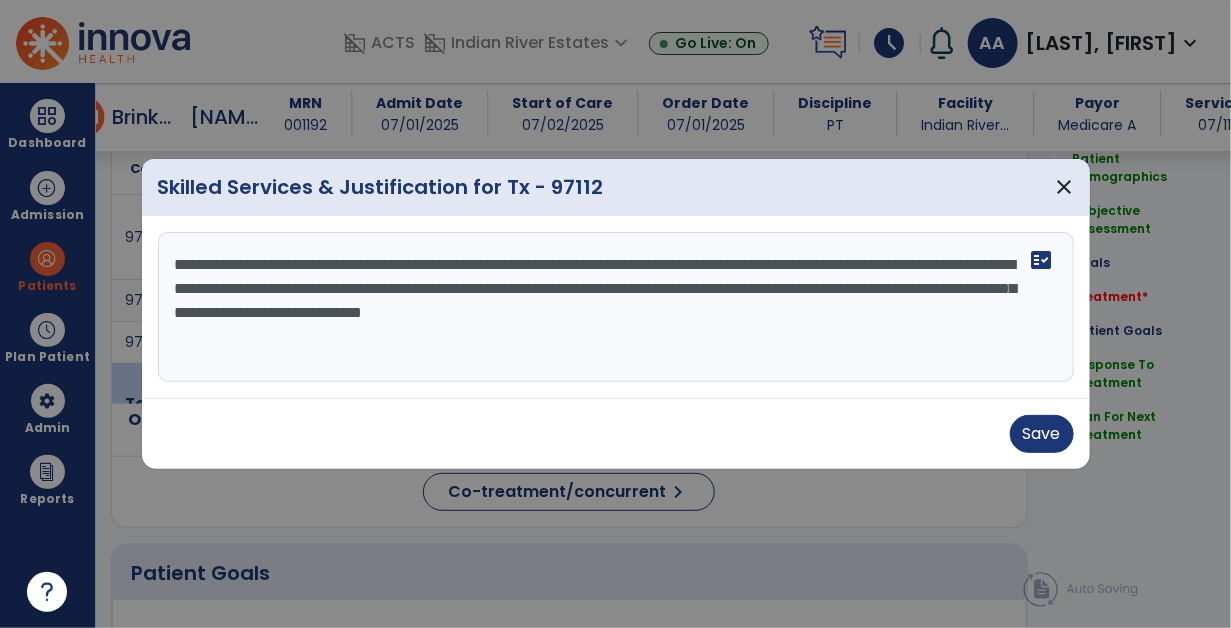 click on "**********" at bounding box center (616, 307) 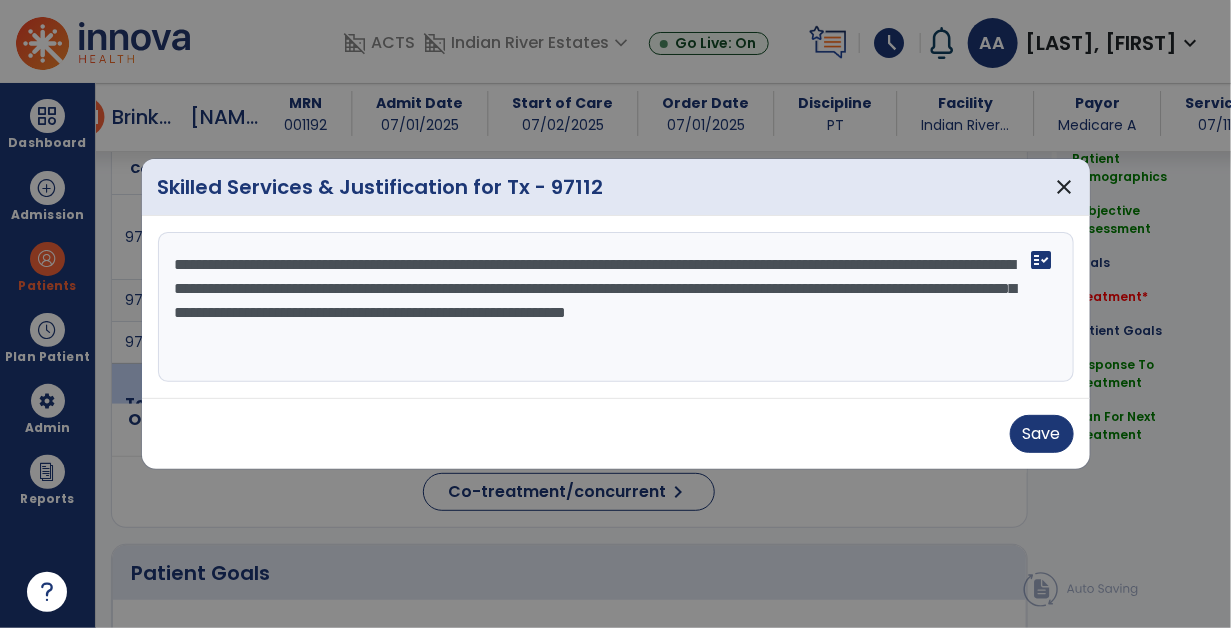 click on "**********" at bounding box center [616, 307] 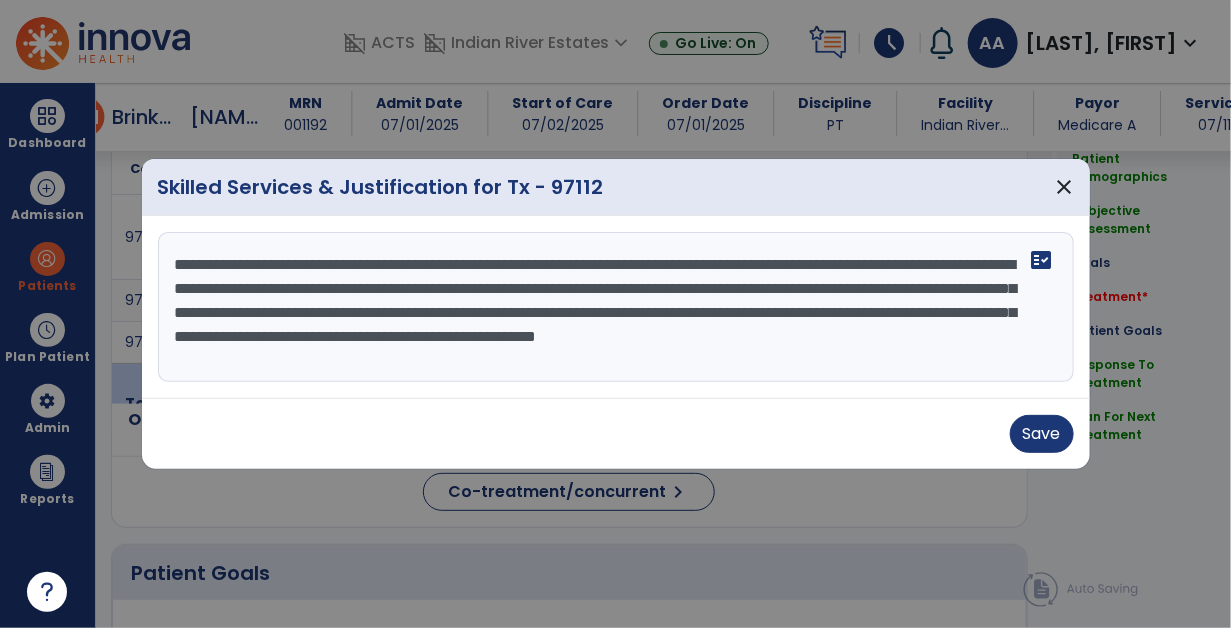 click on "**********" at bounding box center (616, 307) 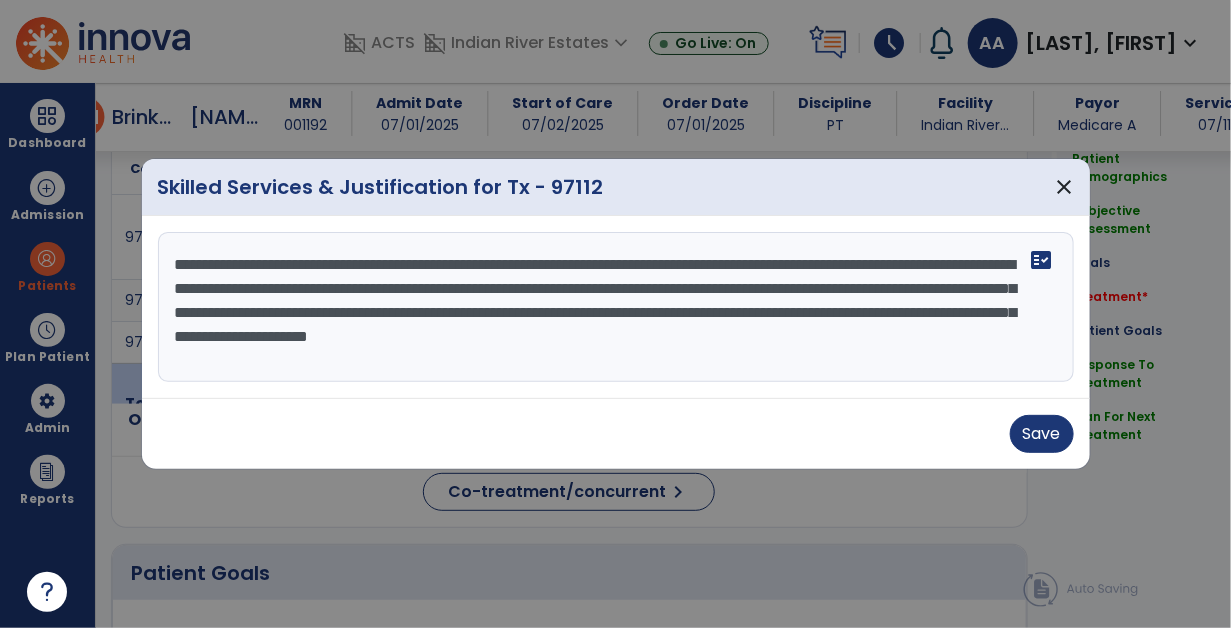 click on "**********" at bounding box center [616, 307] 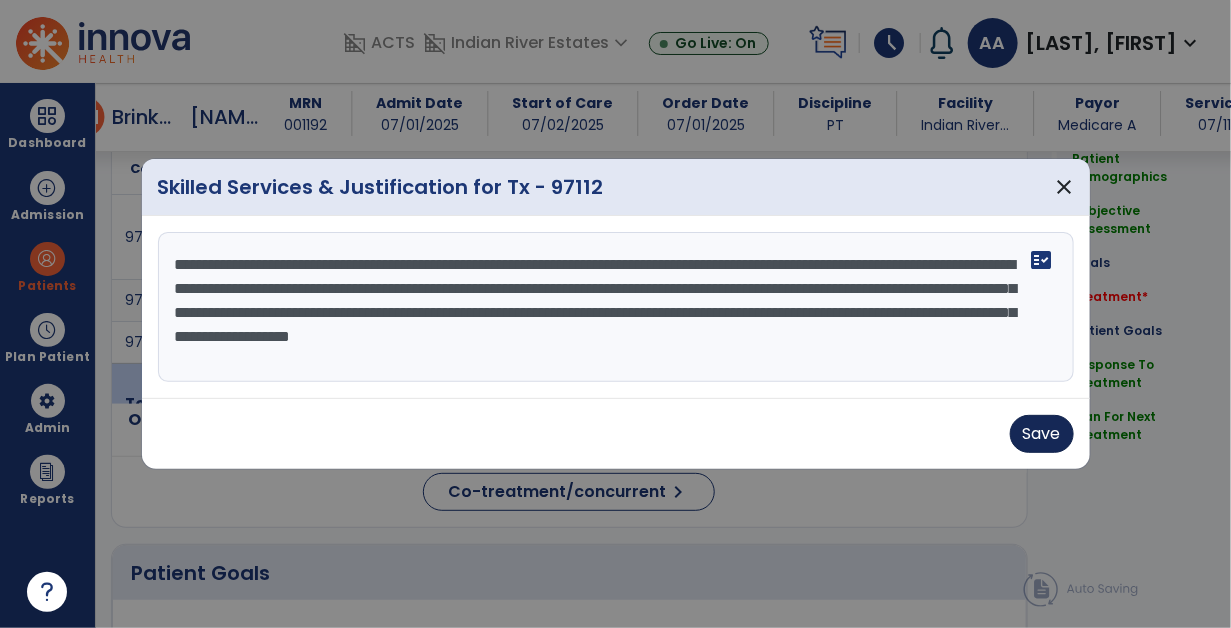 type on "**********" 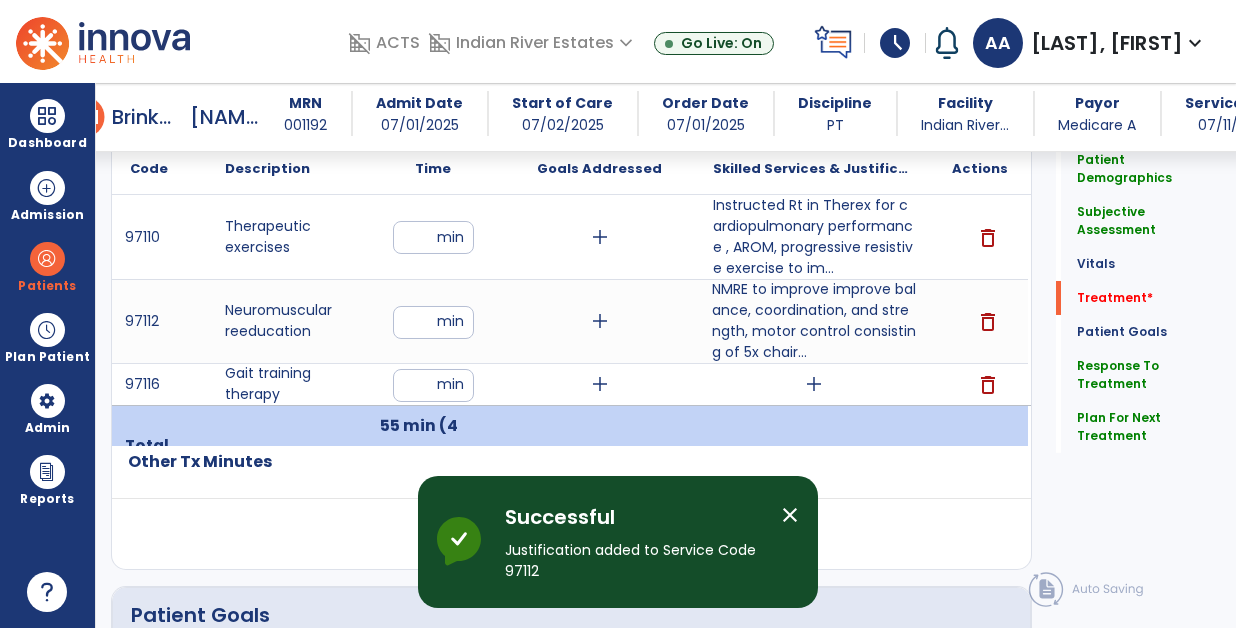 click on "NMRE to improve improve balance, coordination, and strength, motor control consisting of 5x chair..." at bounding box center (814, 321) 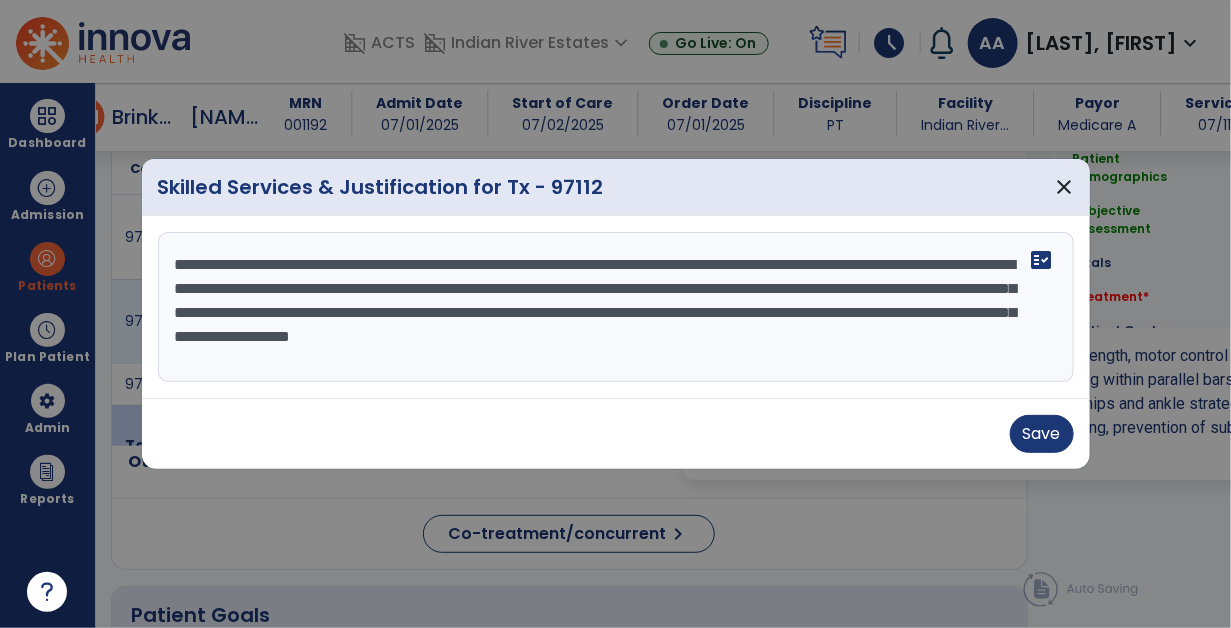 scroll, scrollTop: 1281, scrollLeft: 0, axis: vertical 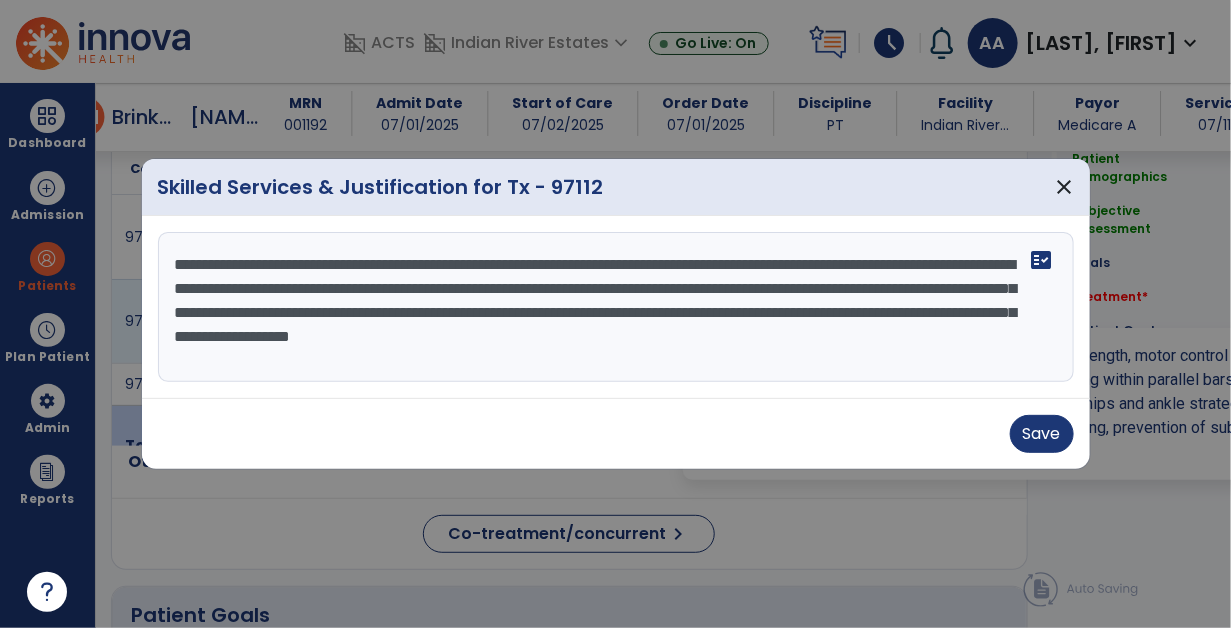 click on "**********" at bounding box center (616, 307) 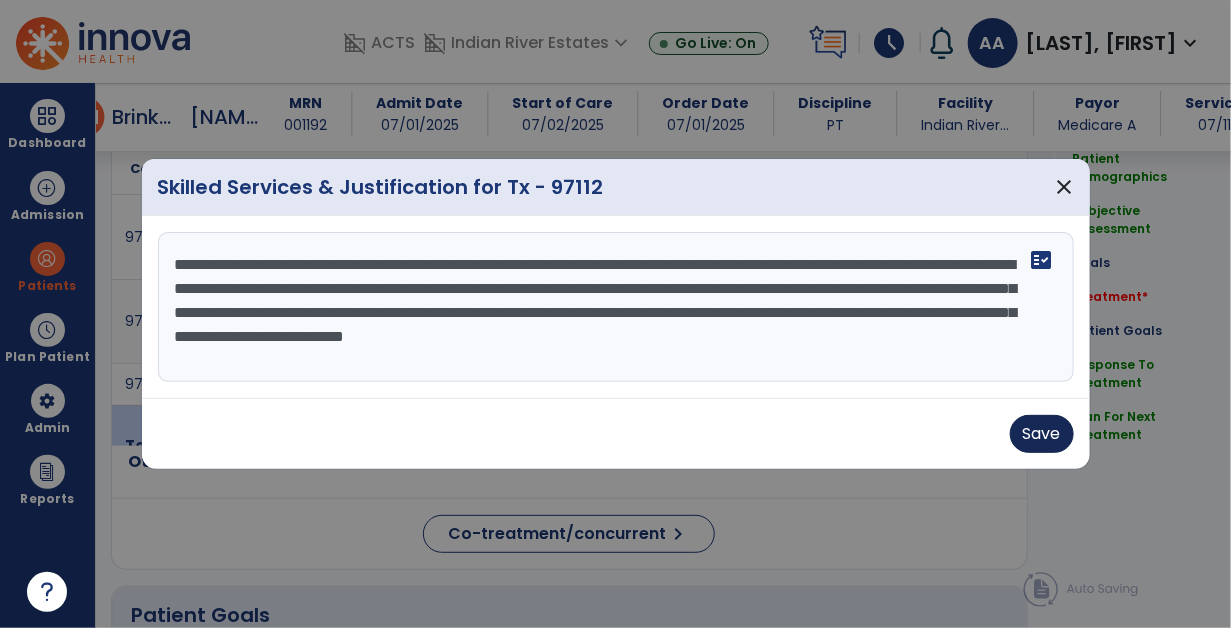 type on "**********" 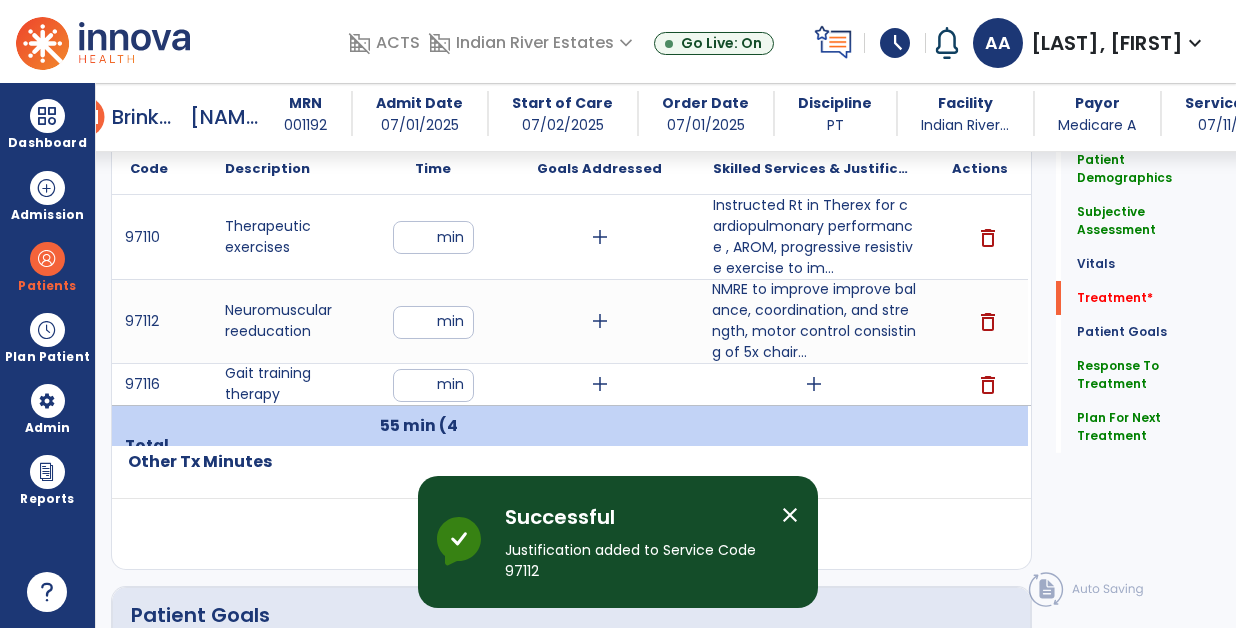 click on "add" at bounding box center (814, 384) 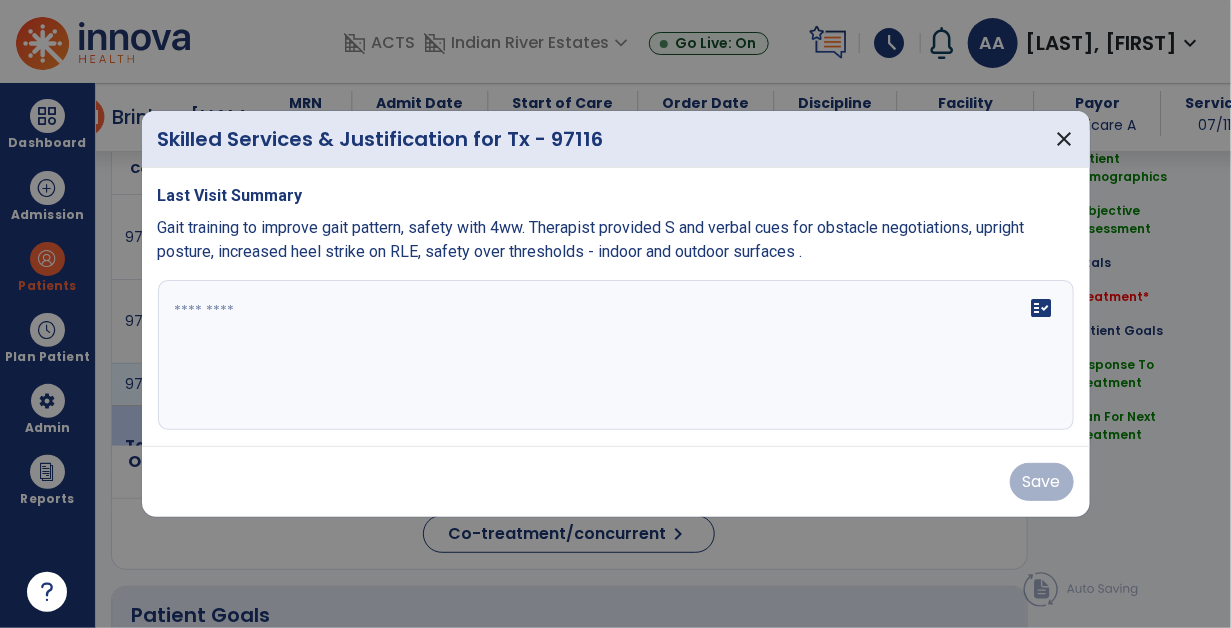 scroll, scrollTop: 1281, scrollLeft: 0, axis: vertical 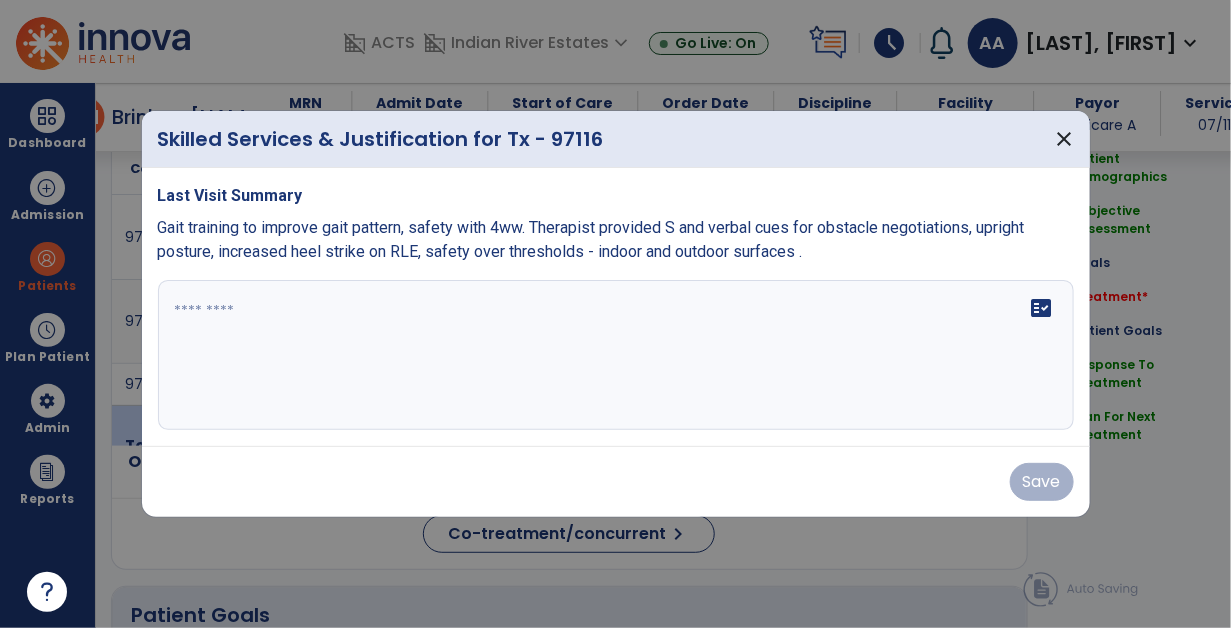 click 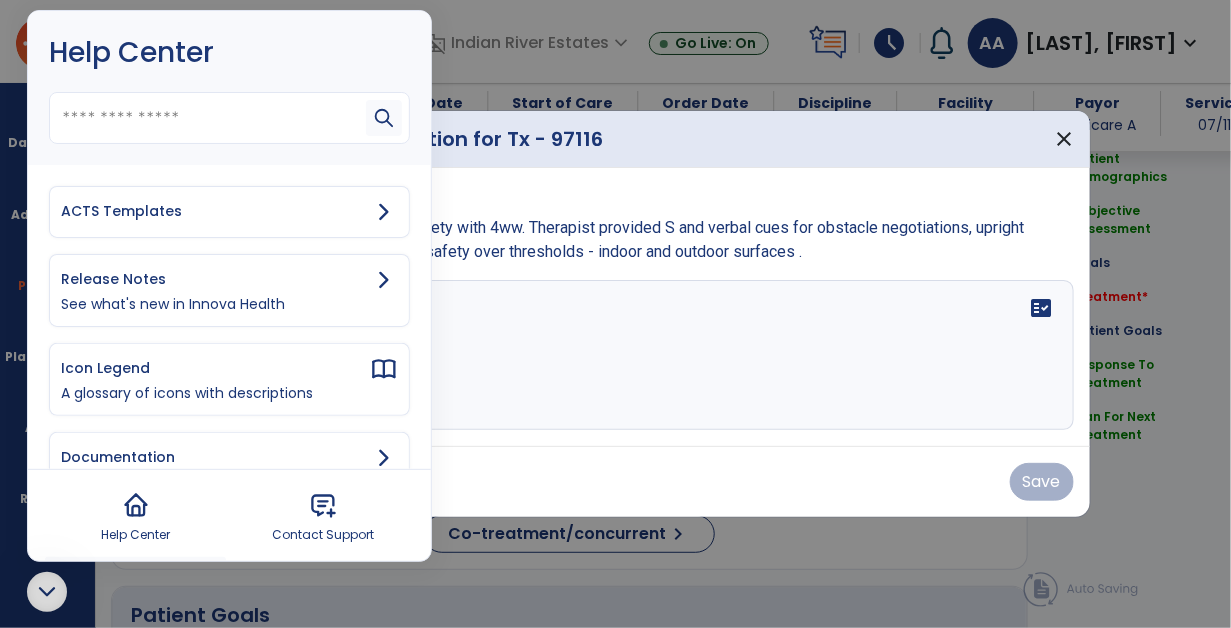 click on "ACTS Templates" at bounding box center (229, 212) 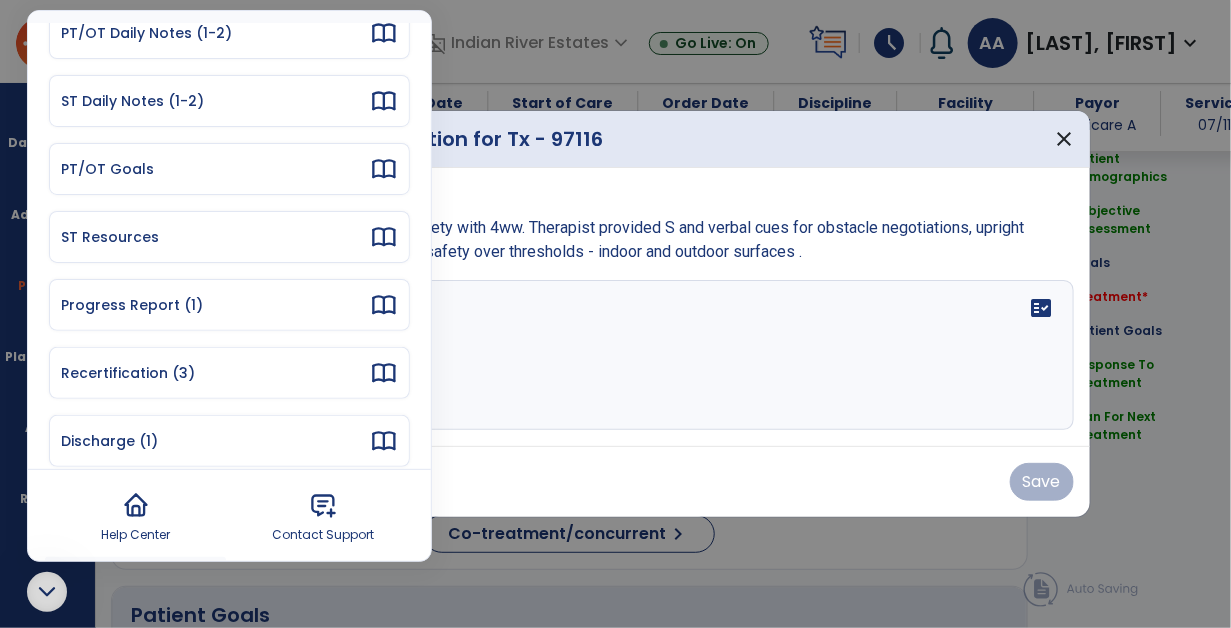 scroll, scrollTop: 177, scrollLeft: 0, axis: vertical 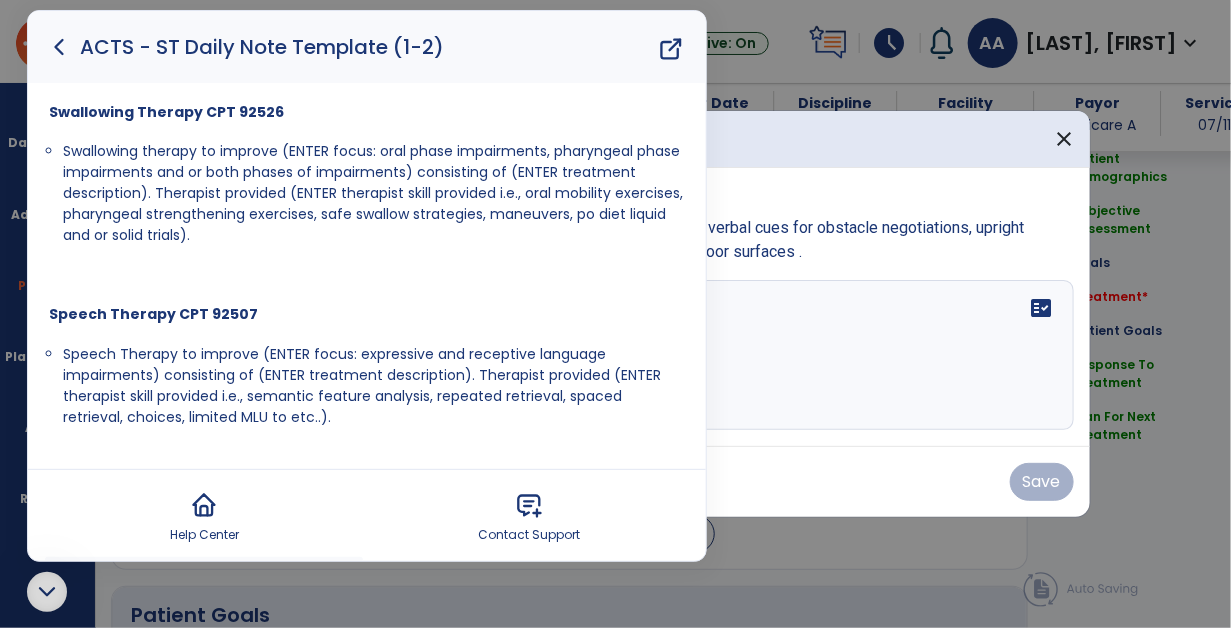 click 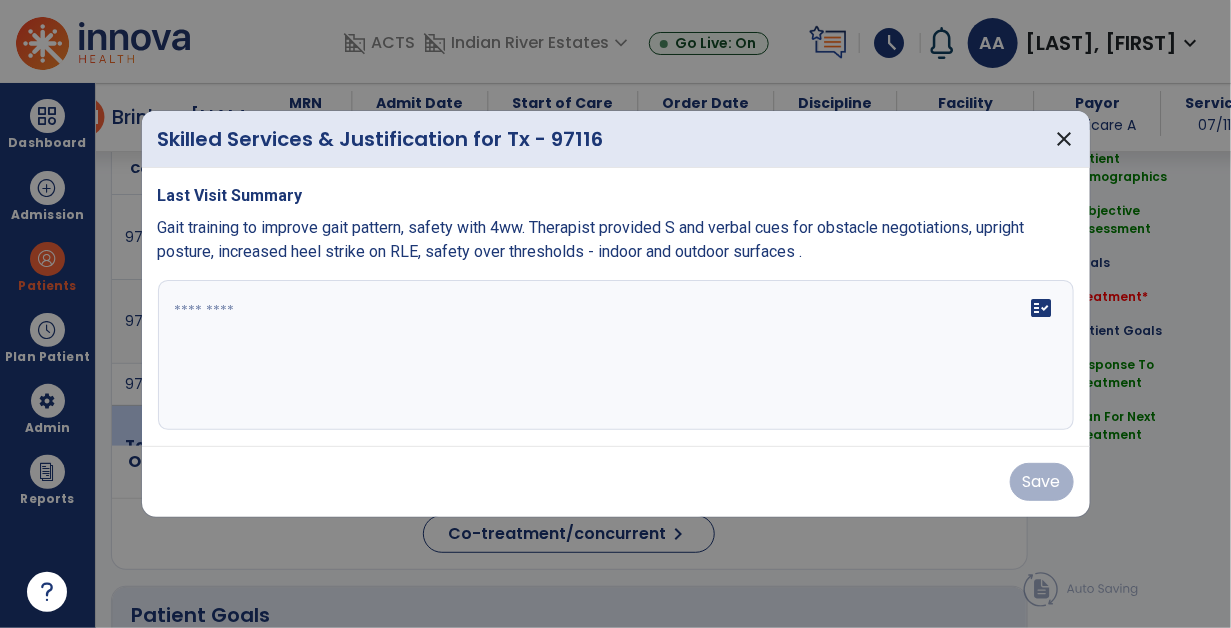 click 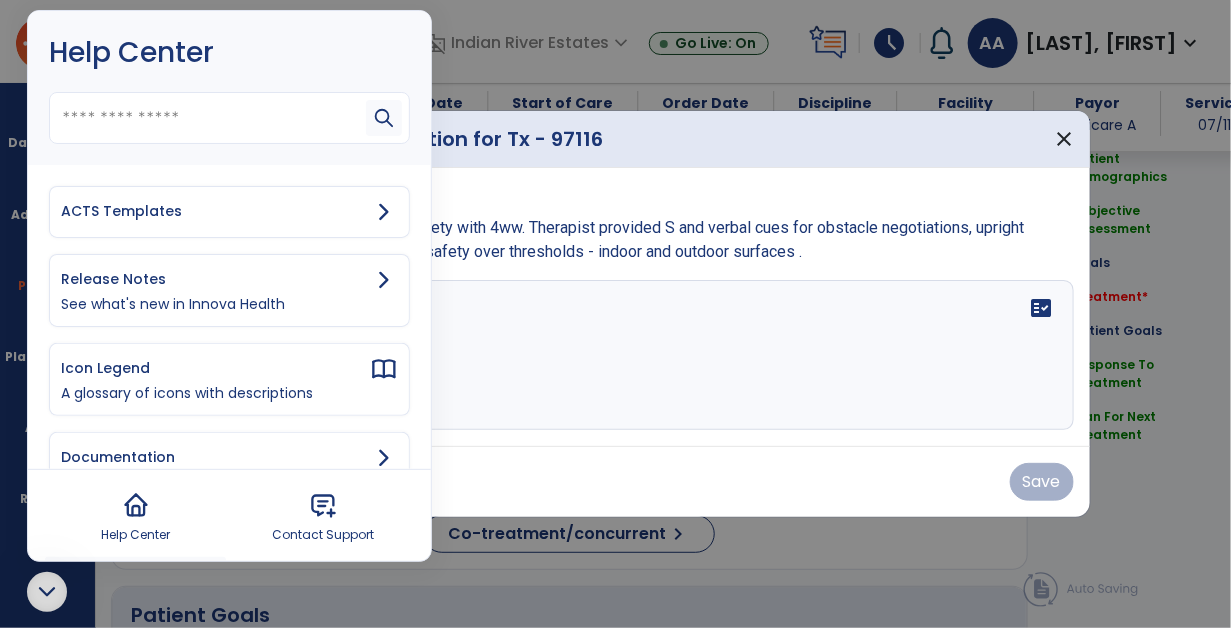 click on "ACTS Templates" at bounding box center (215, 211) 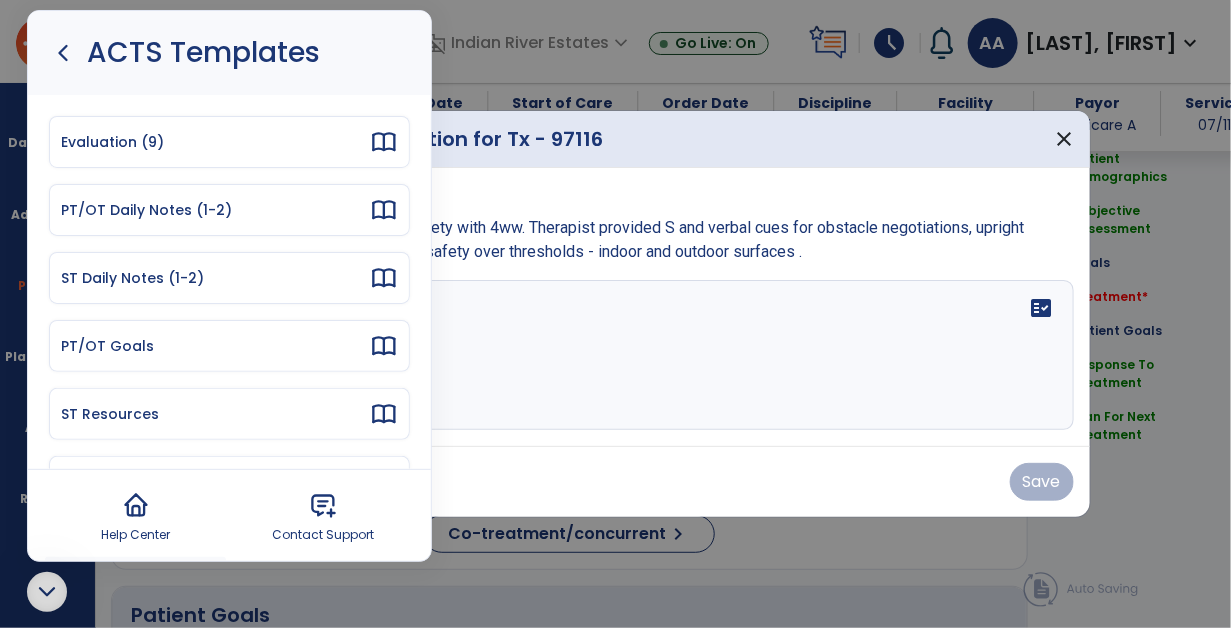 click on "PT/OT Daily Notes (1-2)" at bounding box center (215, 210) 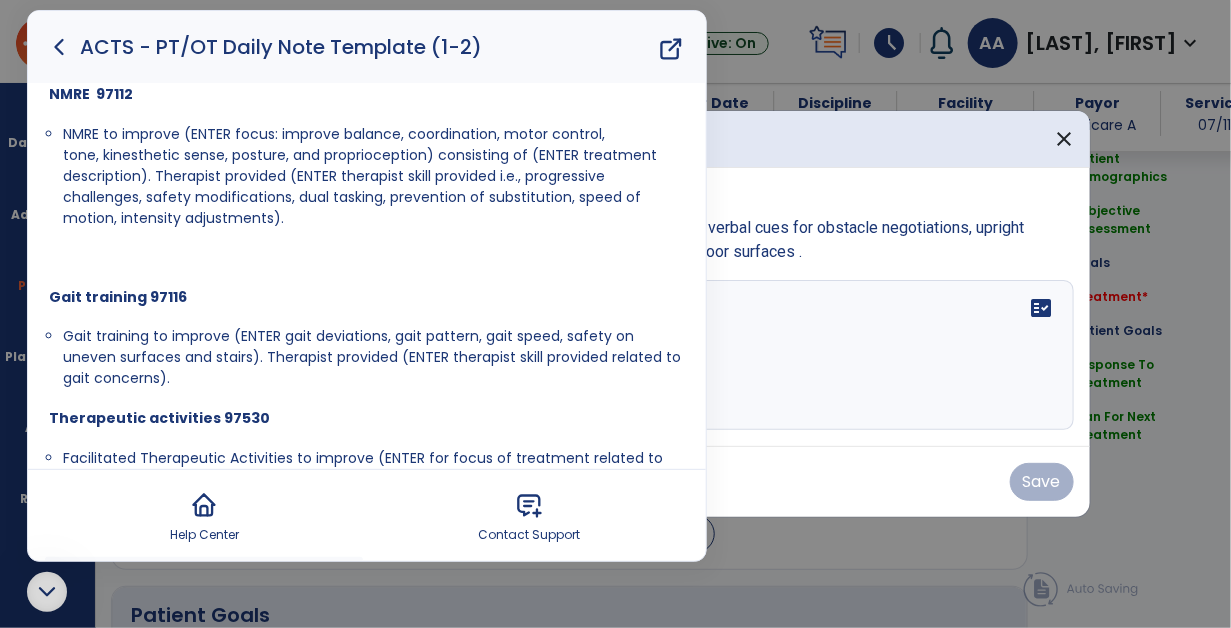 scroll, scrollTop: 443, scrollLeft: 0, axis: vertical 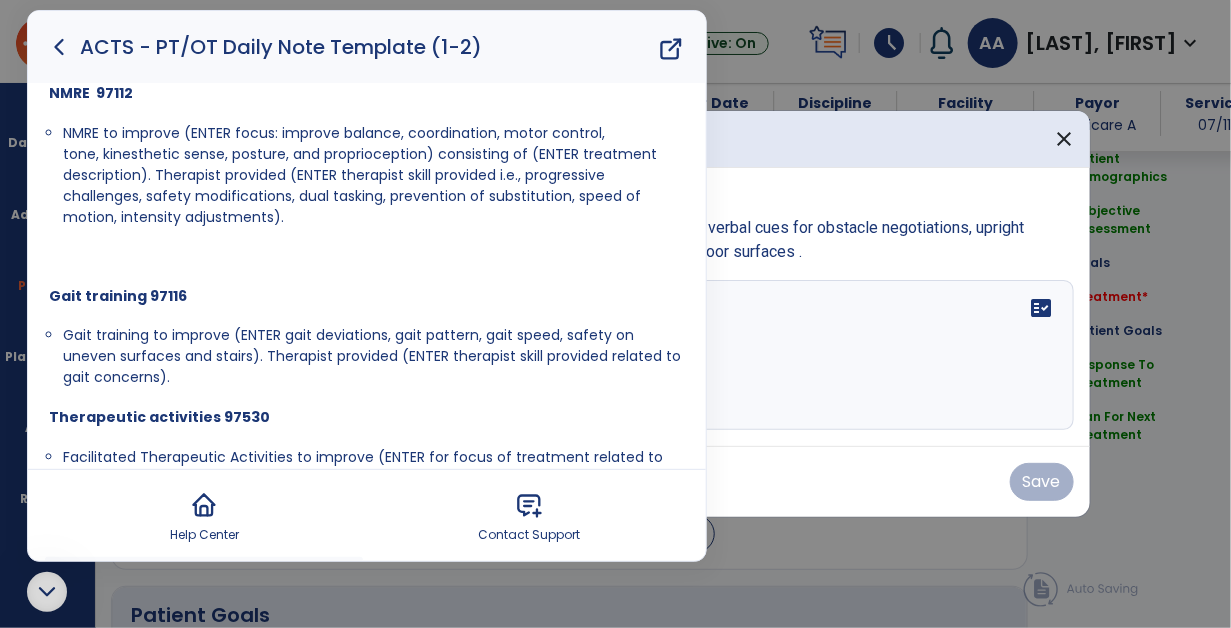 drag, startPoint x: 56, startPoint y: 331, endPoint x: 204, endPoint y: 375, distance: 154.40207 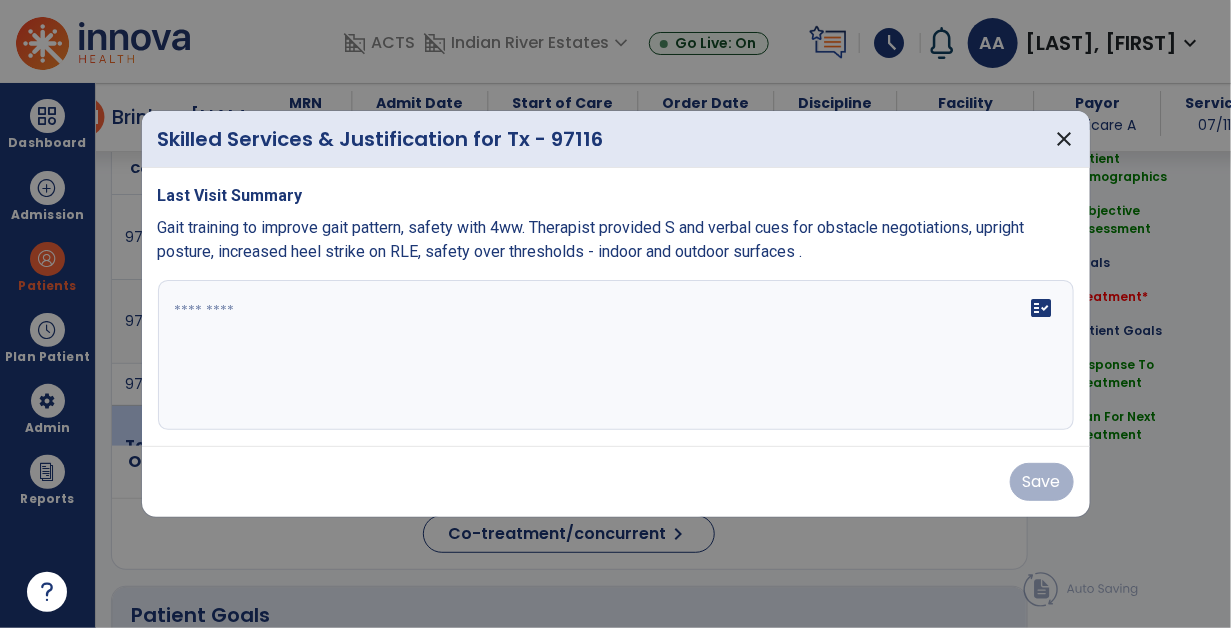 scroll, scrollTop: 0, scrollLeft: 0, axis: both 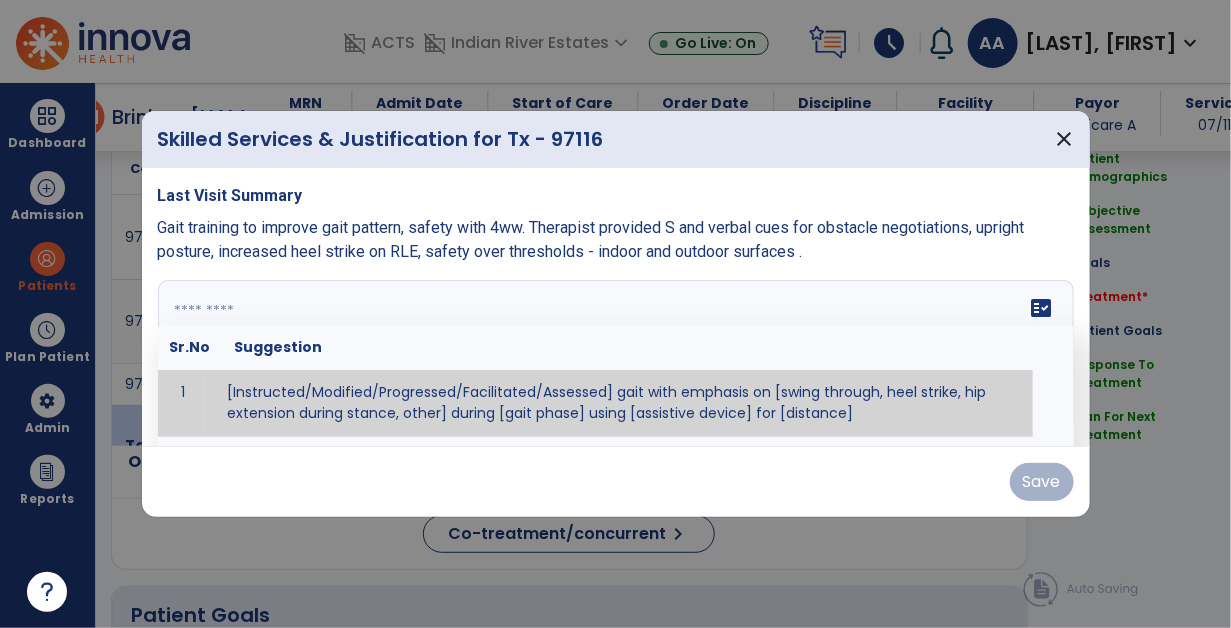 click on "fact_check  Sr.No Suggestion 1 [Instructed/Modified/Progressed/Facilitated/Assessed] gait with emphasis on [swing through, heel strike, hip extension during stance, other] during [gait phase] using [assistive device] for [distance] 2 [Instructed/Modified/Progressed/Facilitated/Assessed] use of [assistive device] and [NWB, PWB, step-to gait pattern, step through gait pattern] 3 [Instructed/Modified/Progressed/Facilitated/Assessed] patient's ability to [ascend/descend # of steps, perform directional changes, walk on even/uneven surfaces, pick-up objects off floor, velocity changes, other] using [assistive device]. 4 [Instructed/Modified/Progressed/Facilitated/Assessed] pre-gait activities including [identify exercise] in order to prepare for gait training. 5" at bounding box center [616, 355] 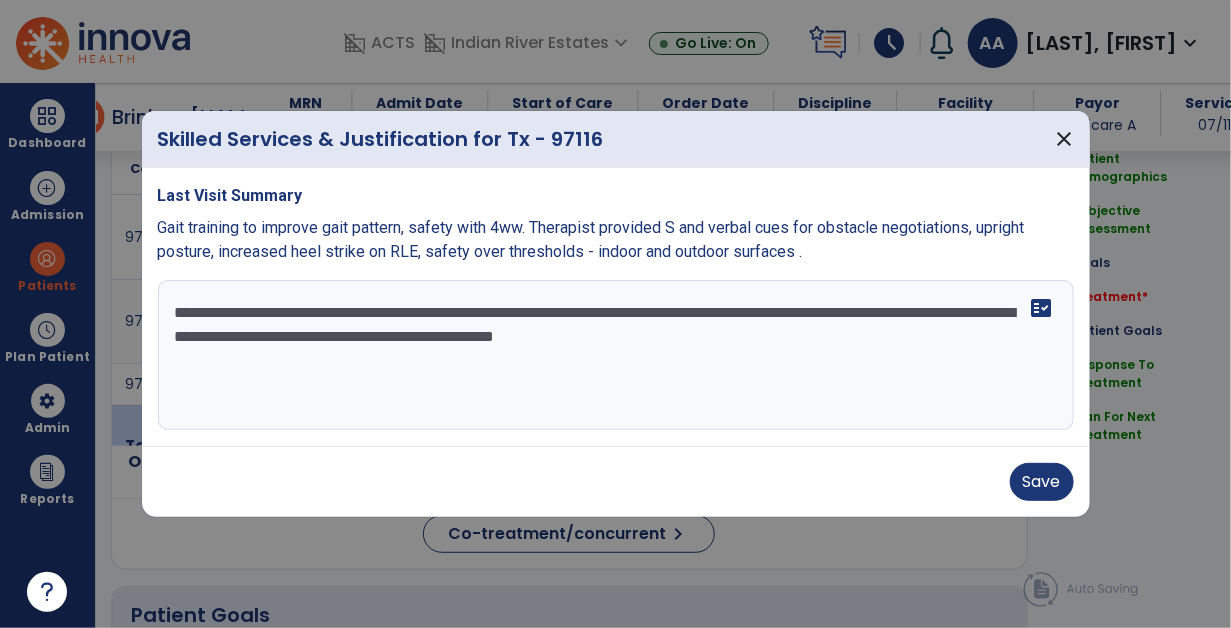 click on "**********" at bounding box center (616, 355) 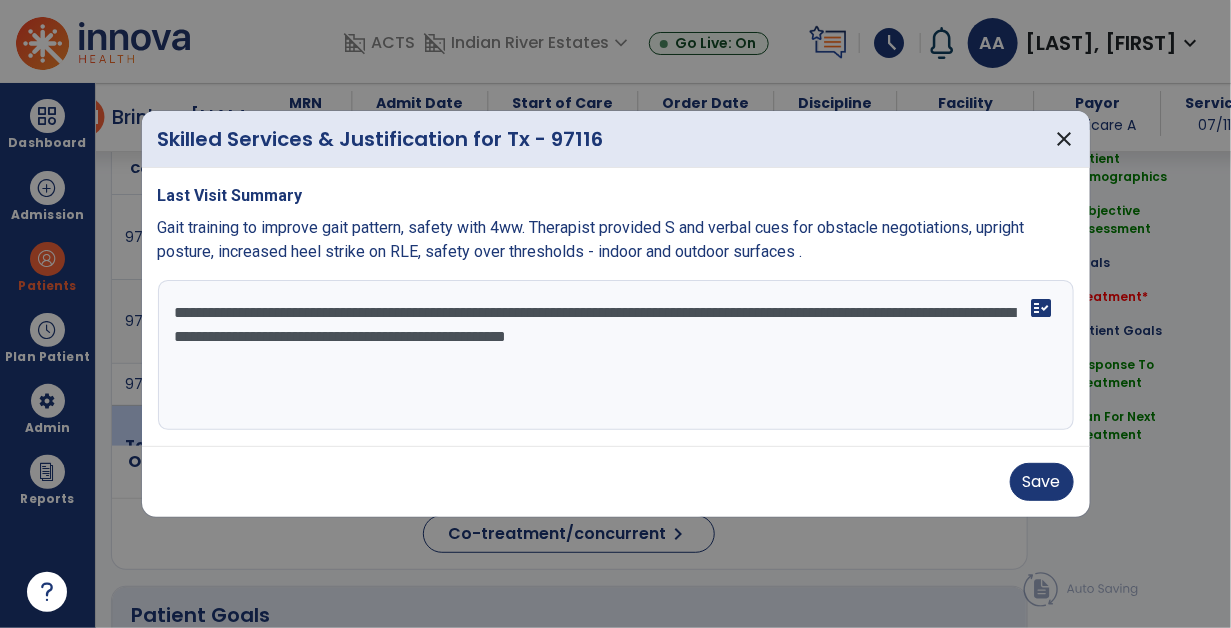 type on "**********" 